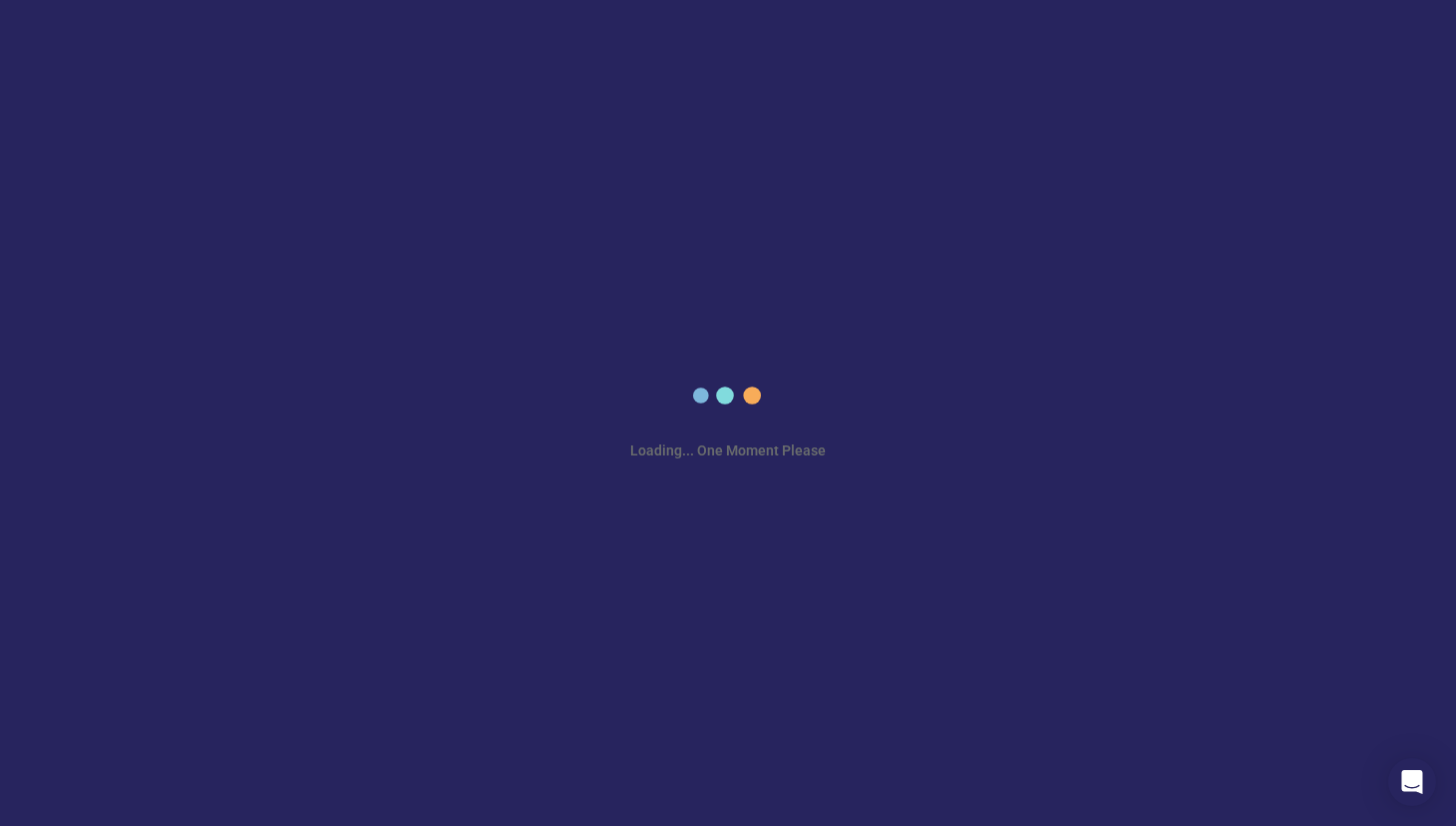 scroll, scrollTop: 0, scrollLeft: 0, axis: both 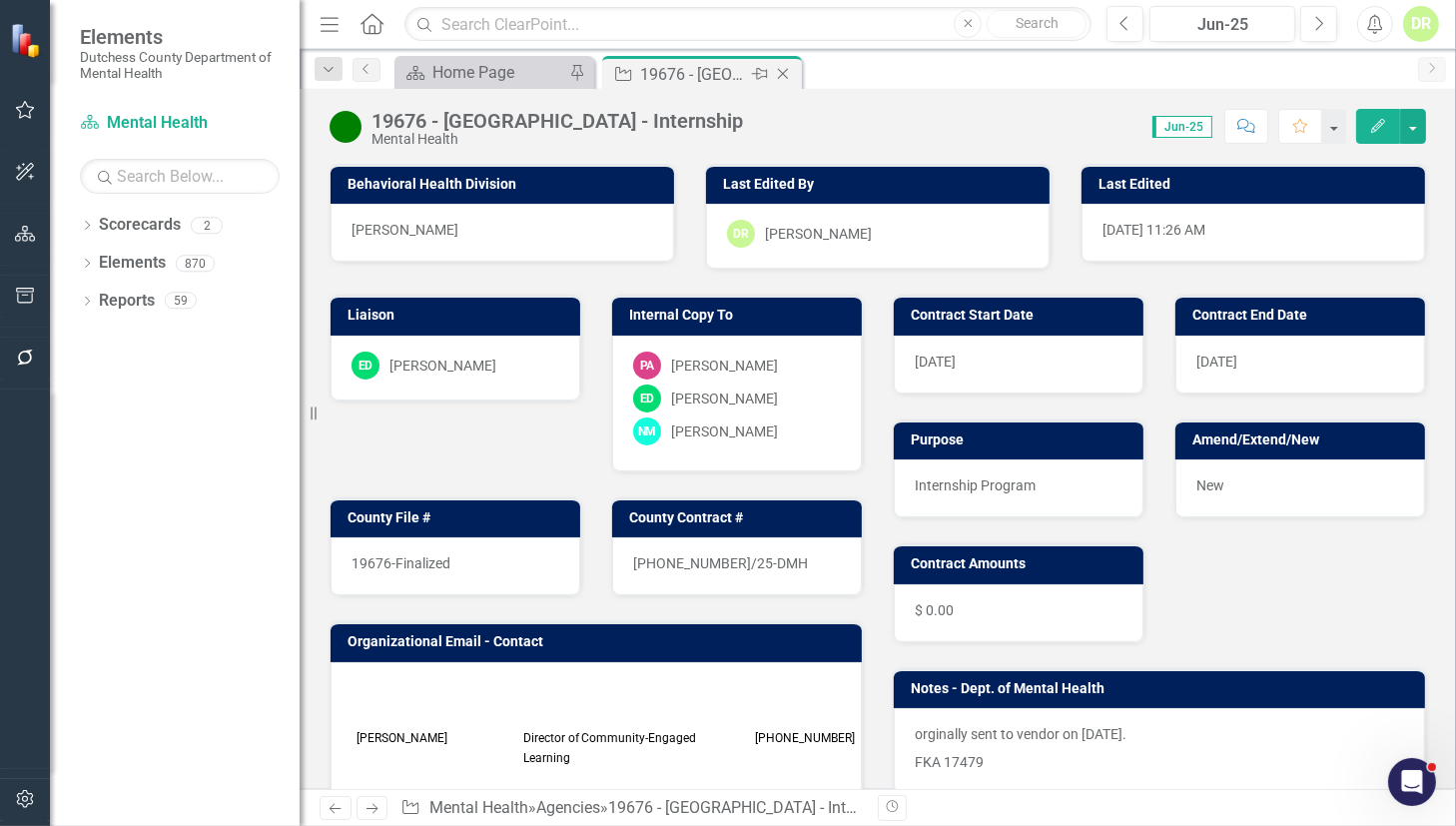 click on "Close" 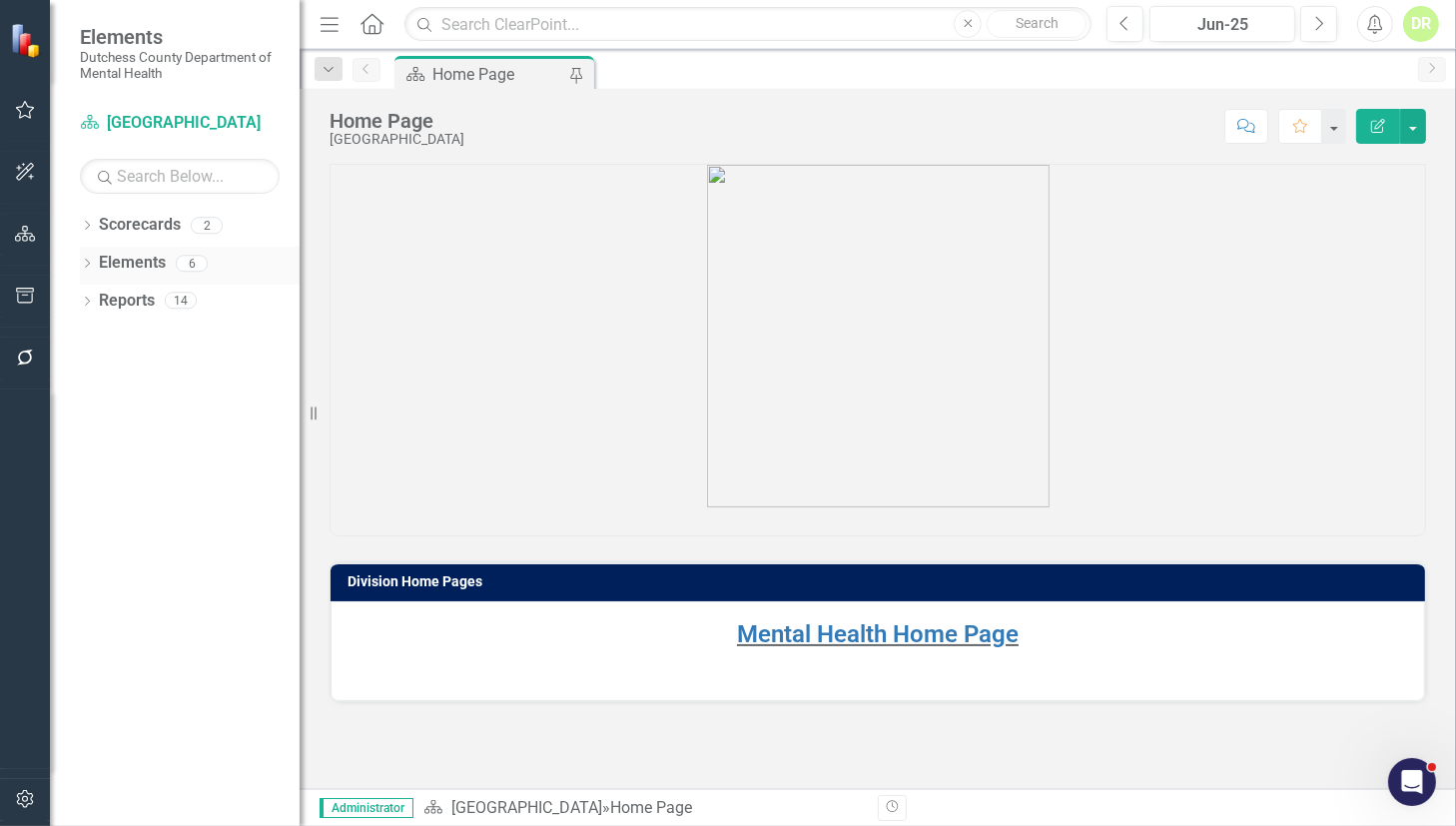 drag, startPoint x: 127, startPoint y: 261, endPoint x: 159, endPoint y: 323, distance: 69.77105 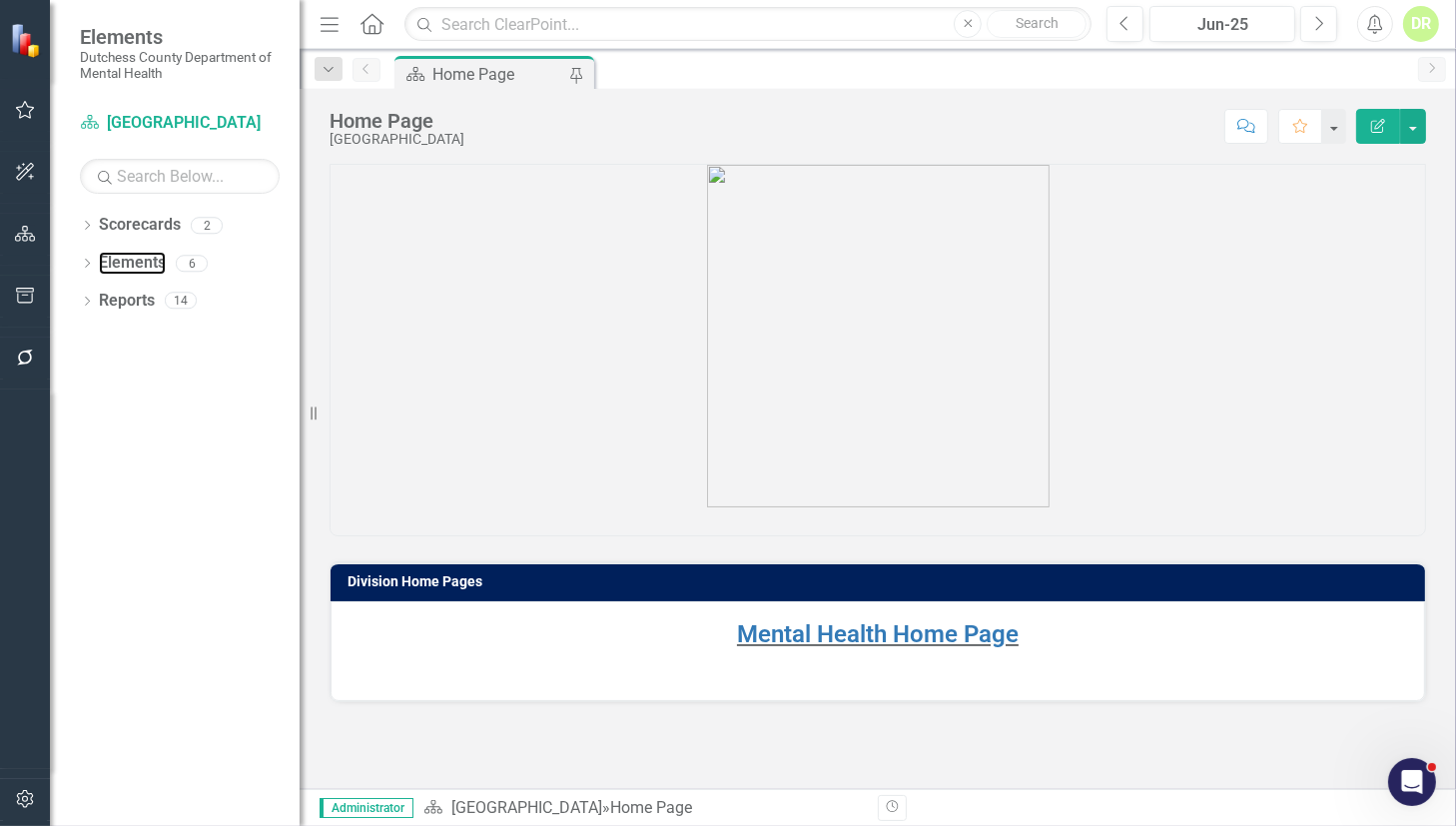 click on "Elements" at bounding box center (132, 263) 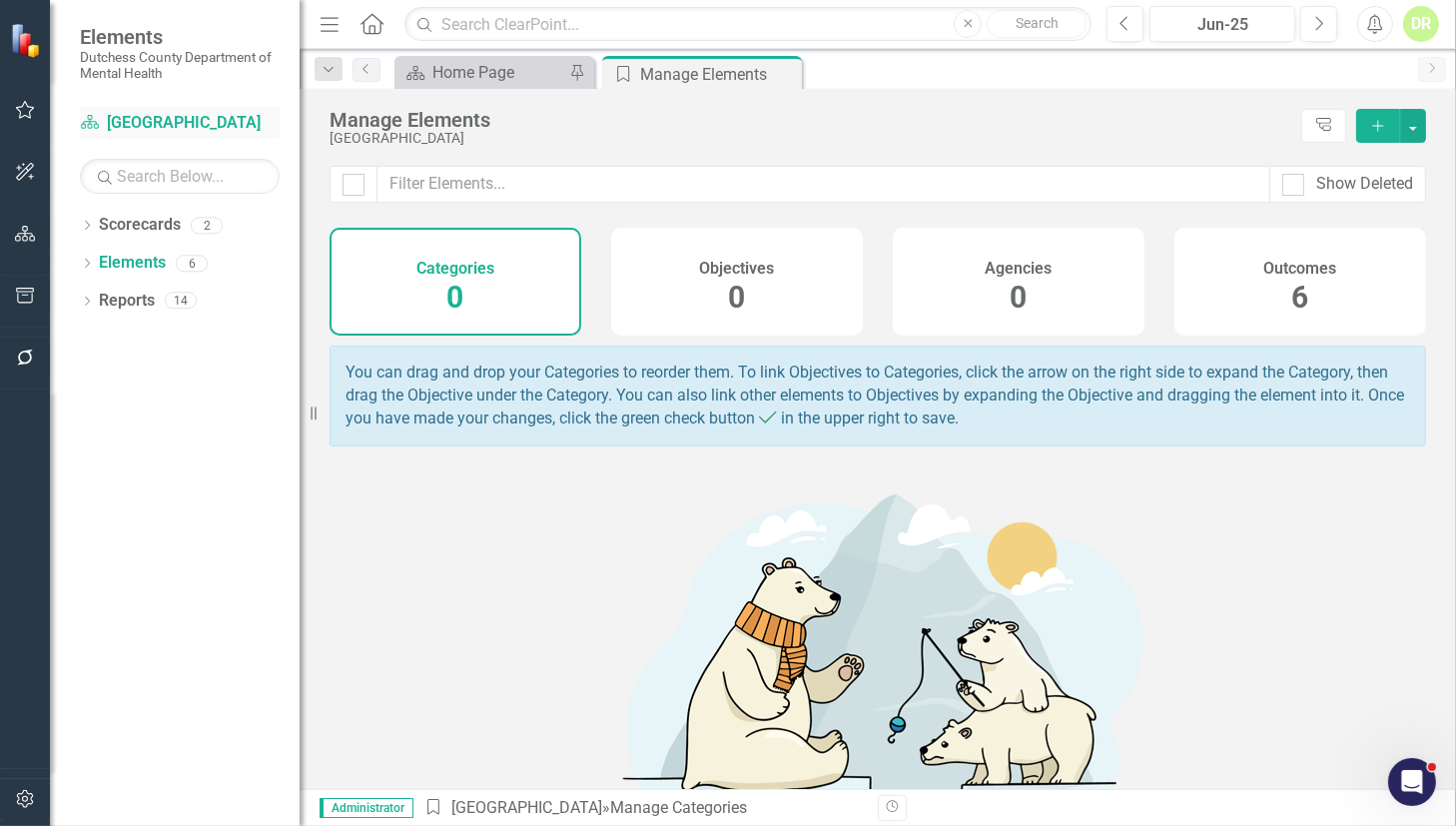 click on "Scorecard [GEOGRAPHIC_DATA]" at bounding box center [180, 123] 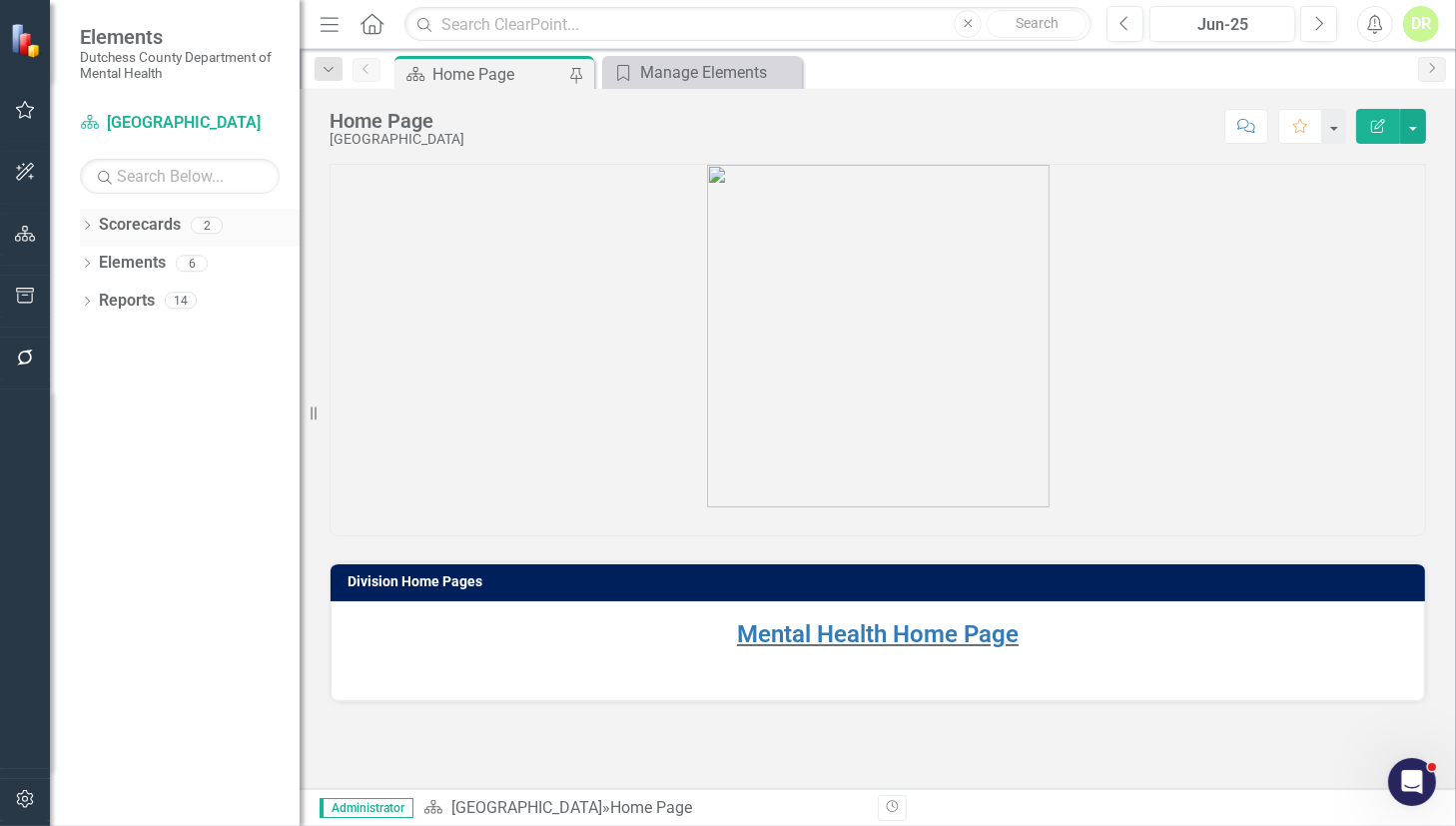 click on "Scorecards" at bounding box center [140, 225] 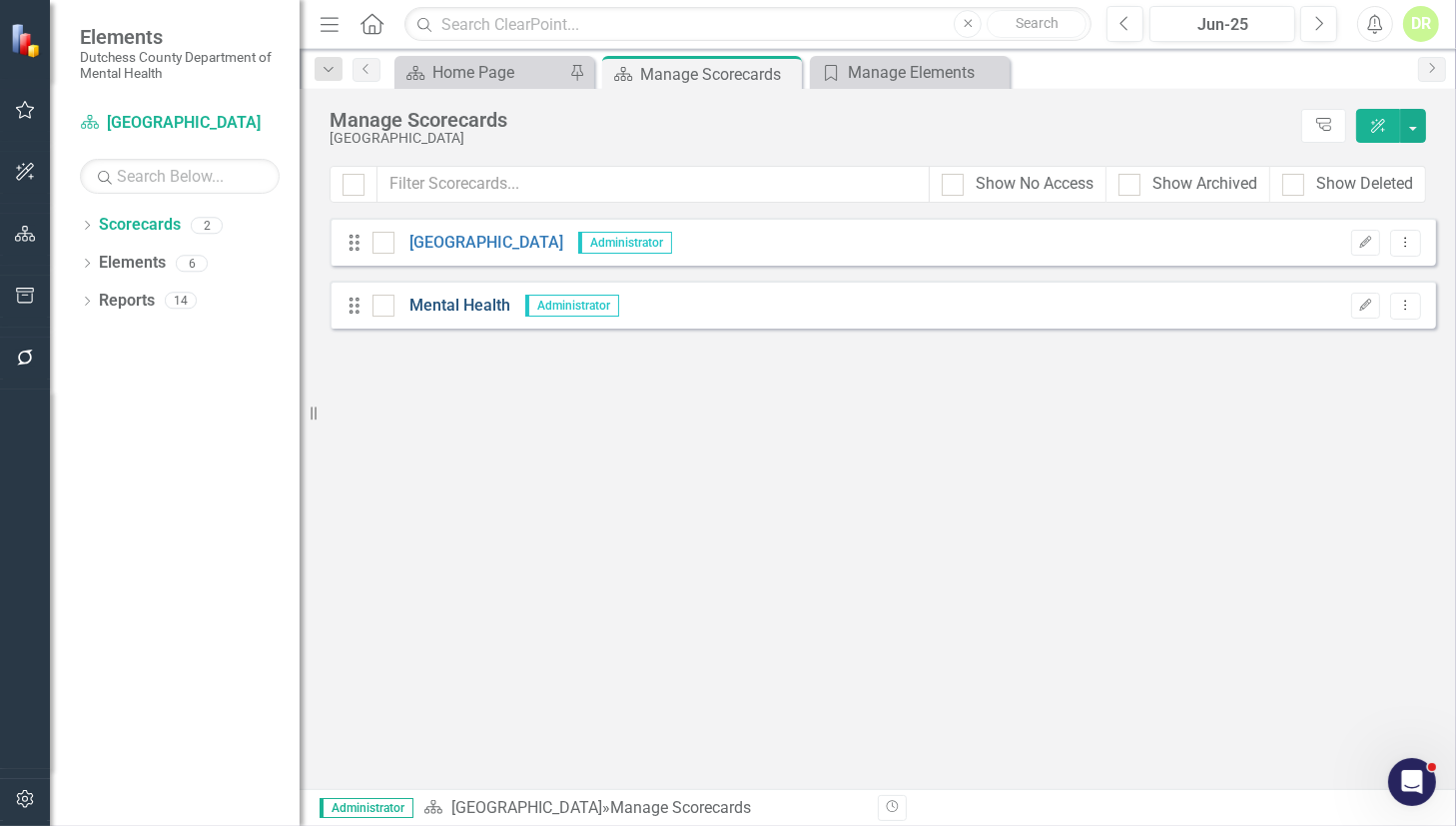 click on "Mental Health" at bounding box center (452, 306) 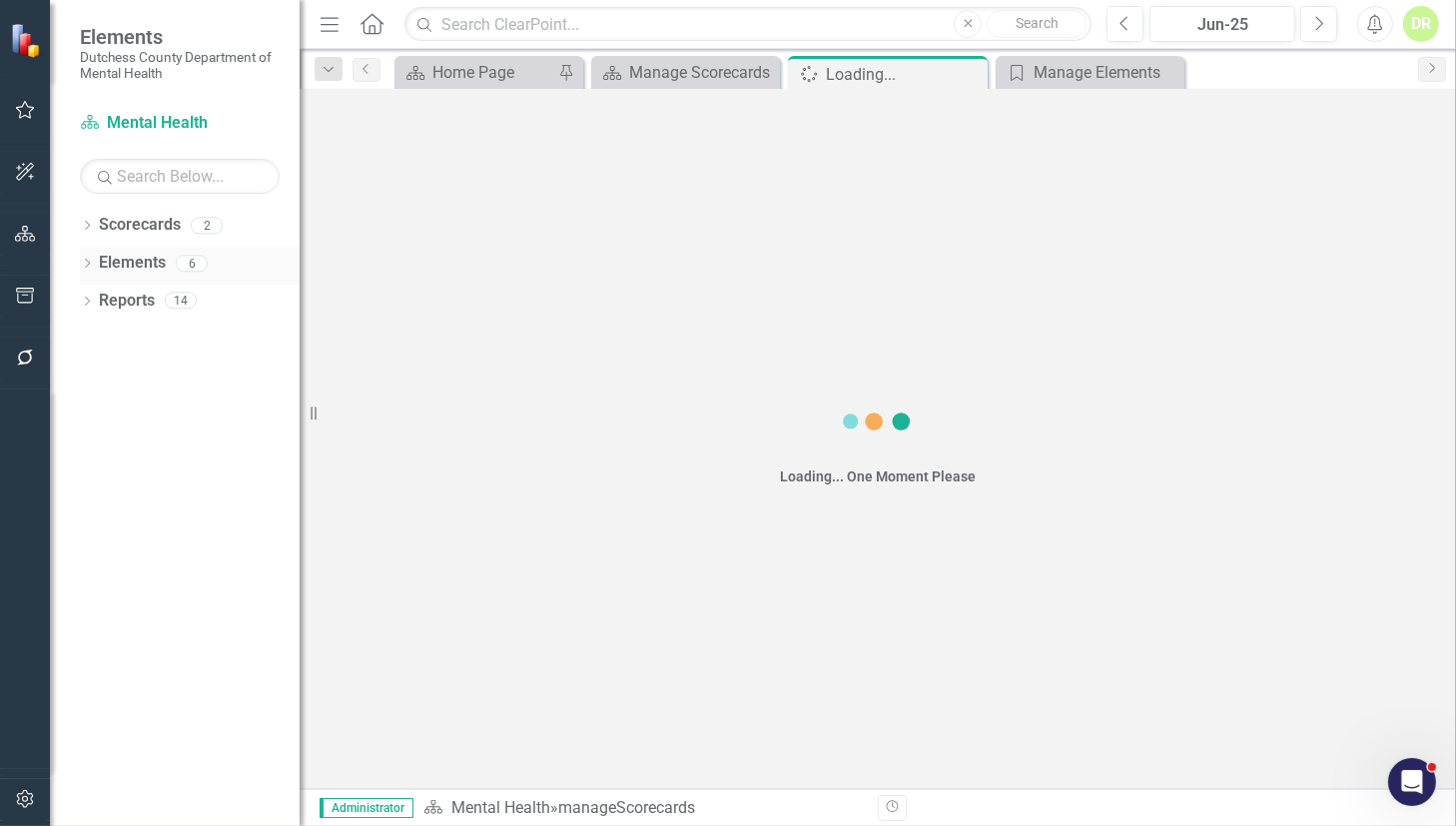 click on "Elements" at bounding box center [132, 263] 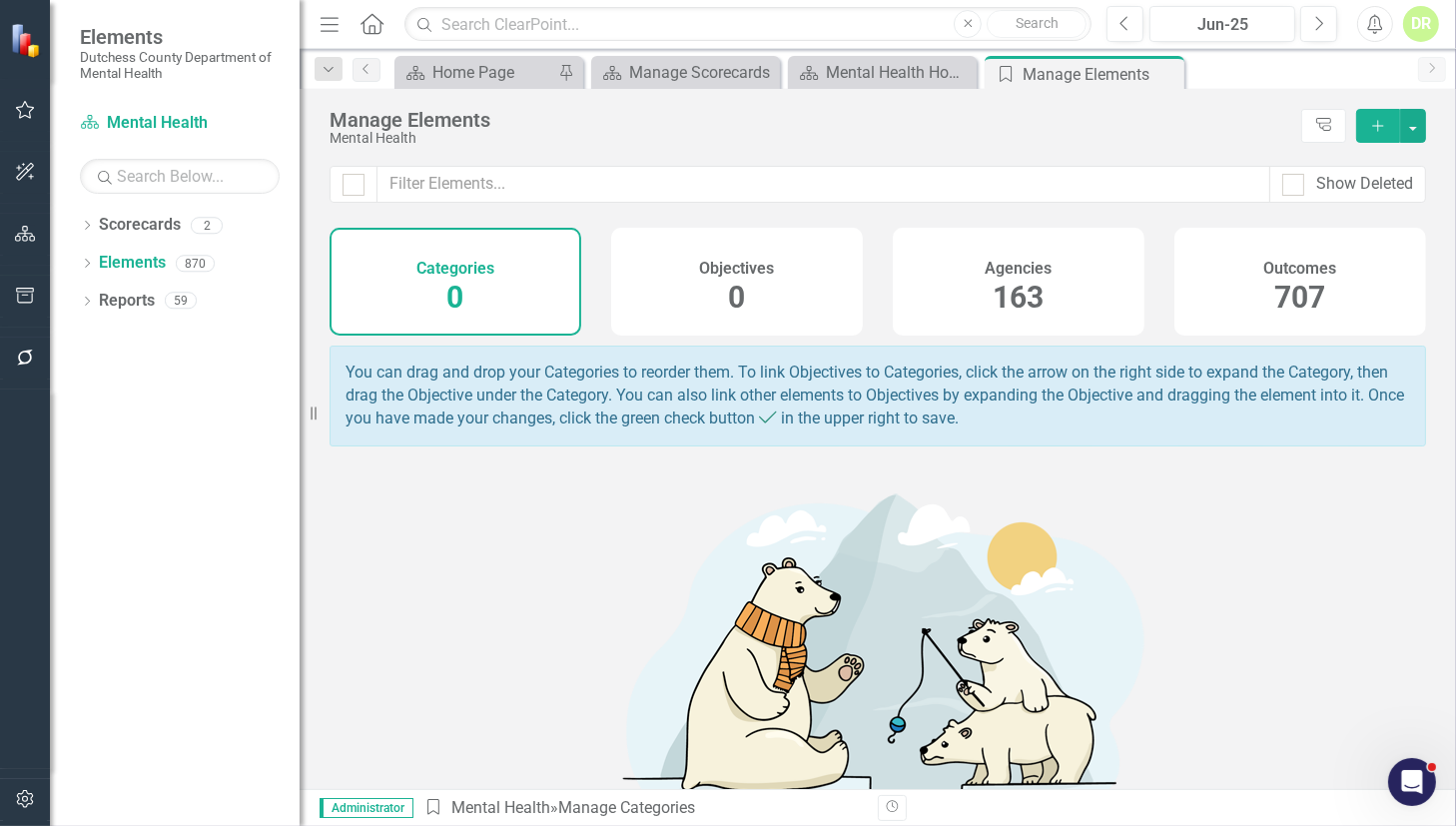 click on "163" at bounding box center [1019, 298] 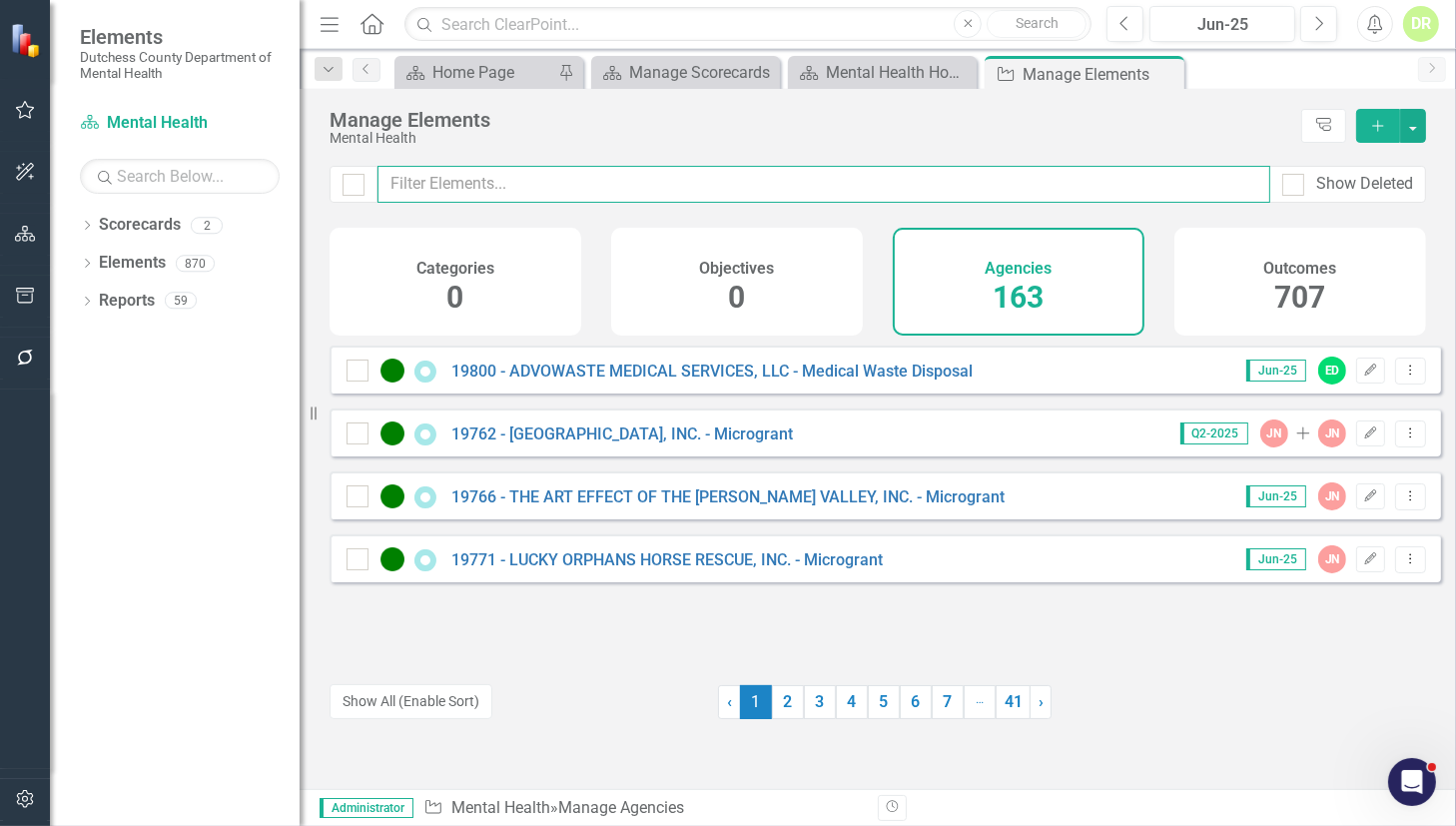 click at bounding box center [824, 184] 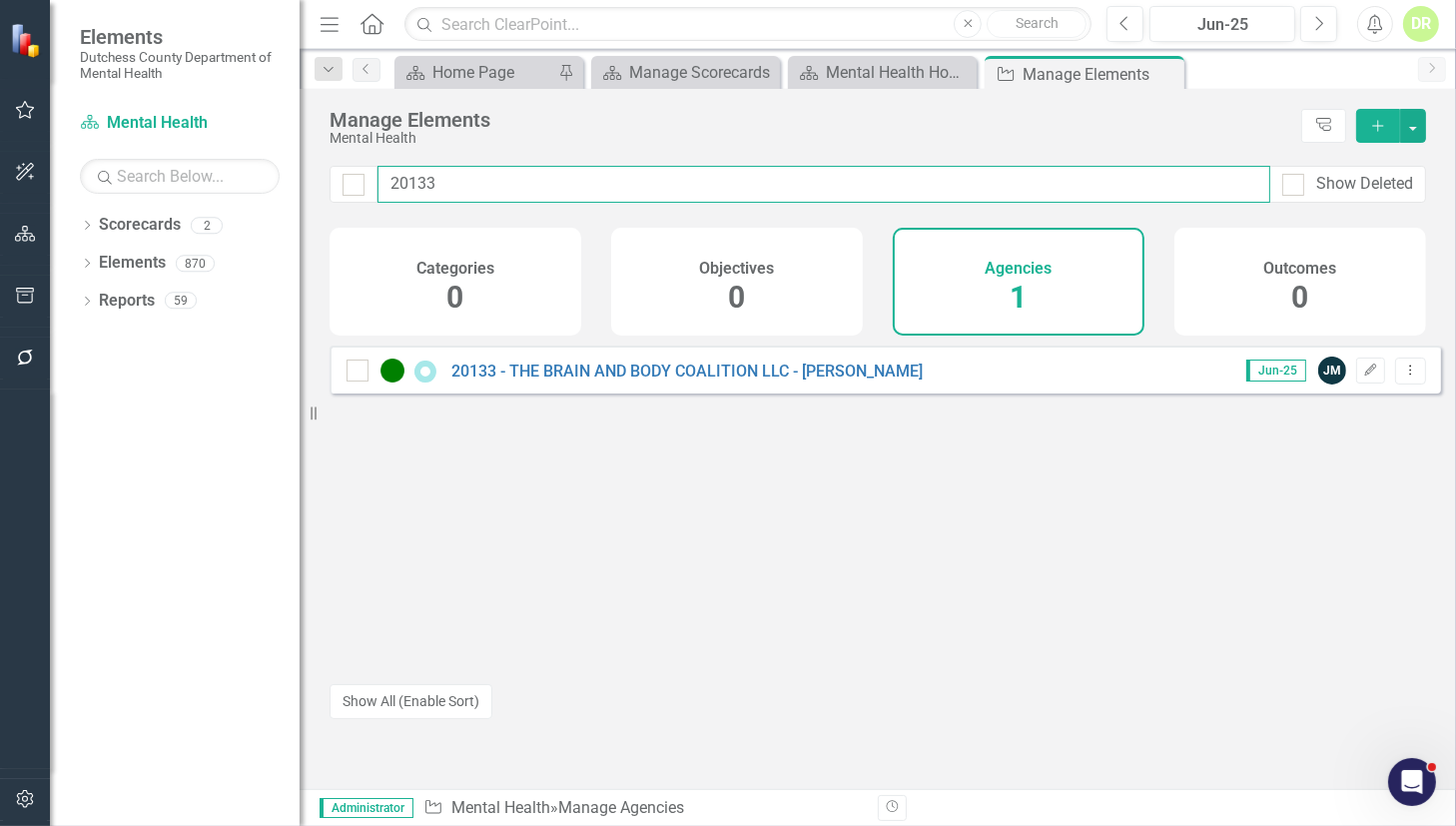 type on "20133" 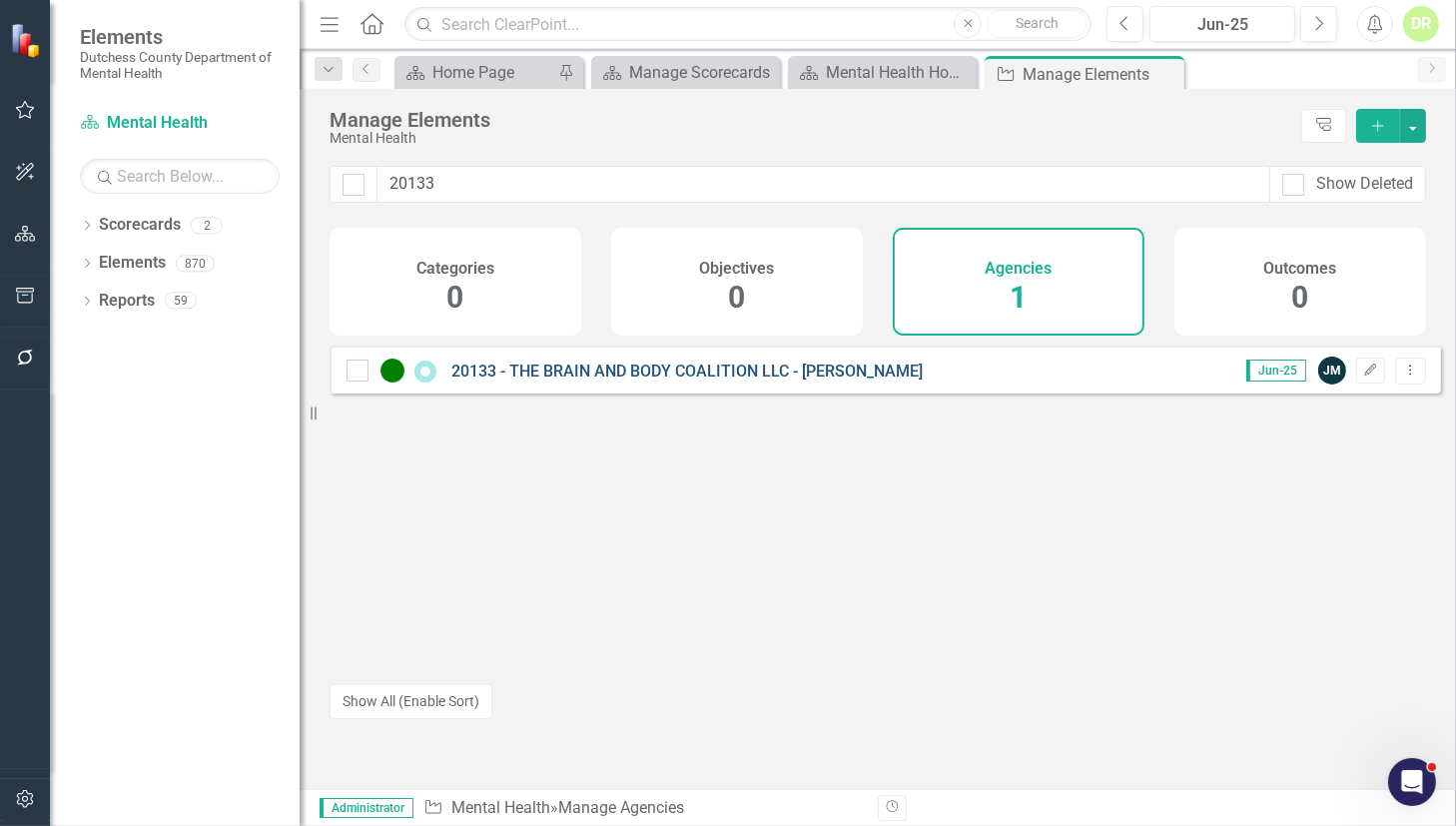 click on "20133 - THE BRAIN AND BODY COALITION LLC - [PERSON_NAME]" at bounding box center [687, 371] 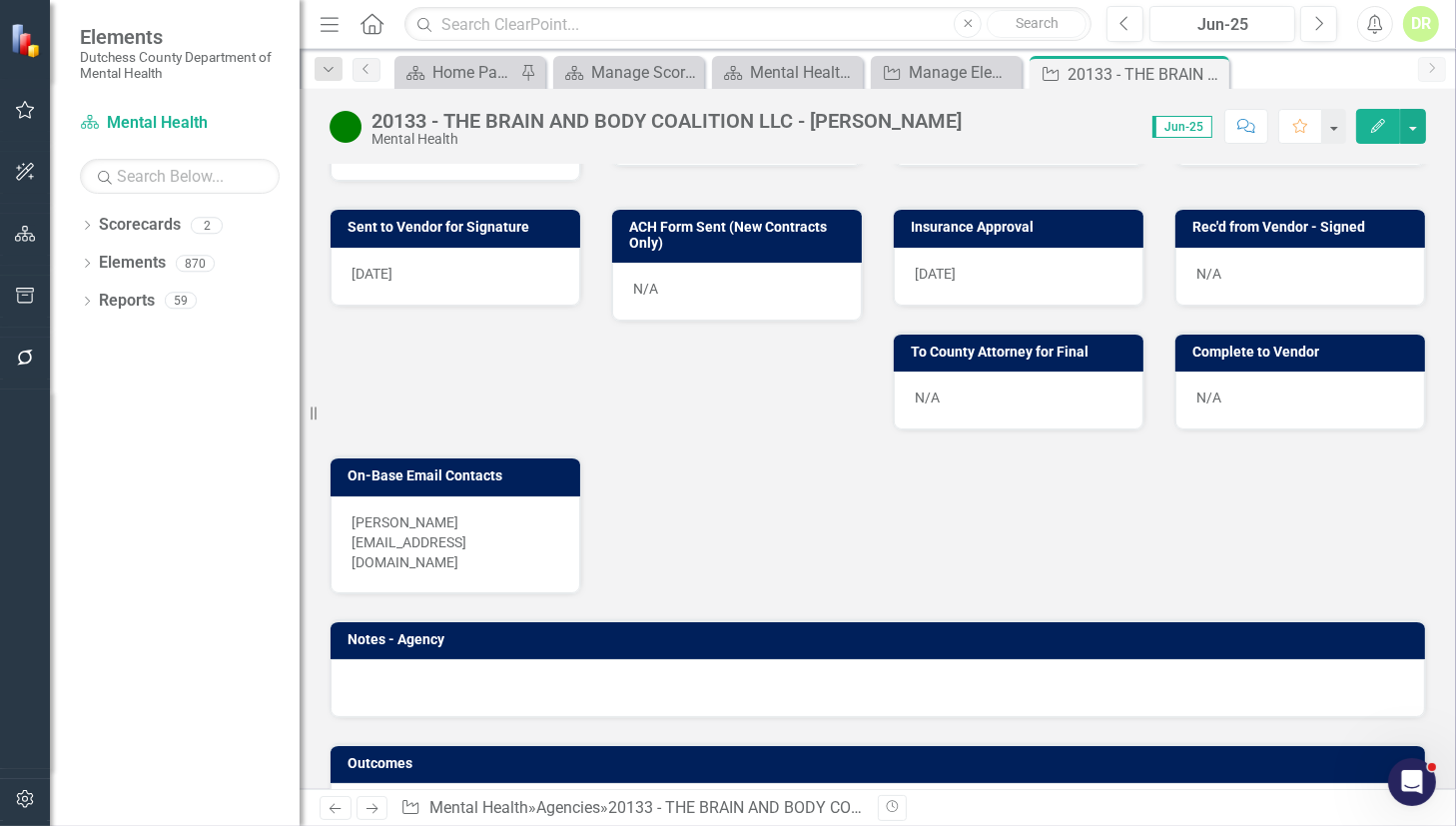scroll, scrollTop: 1007, scrollLeft: 0, axis: vertical 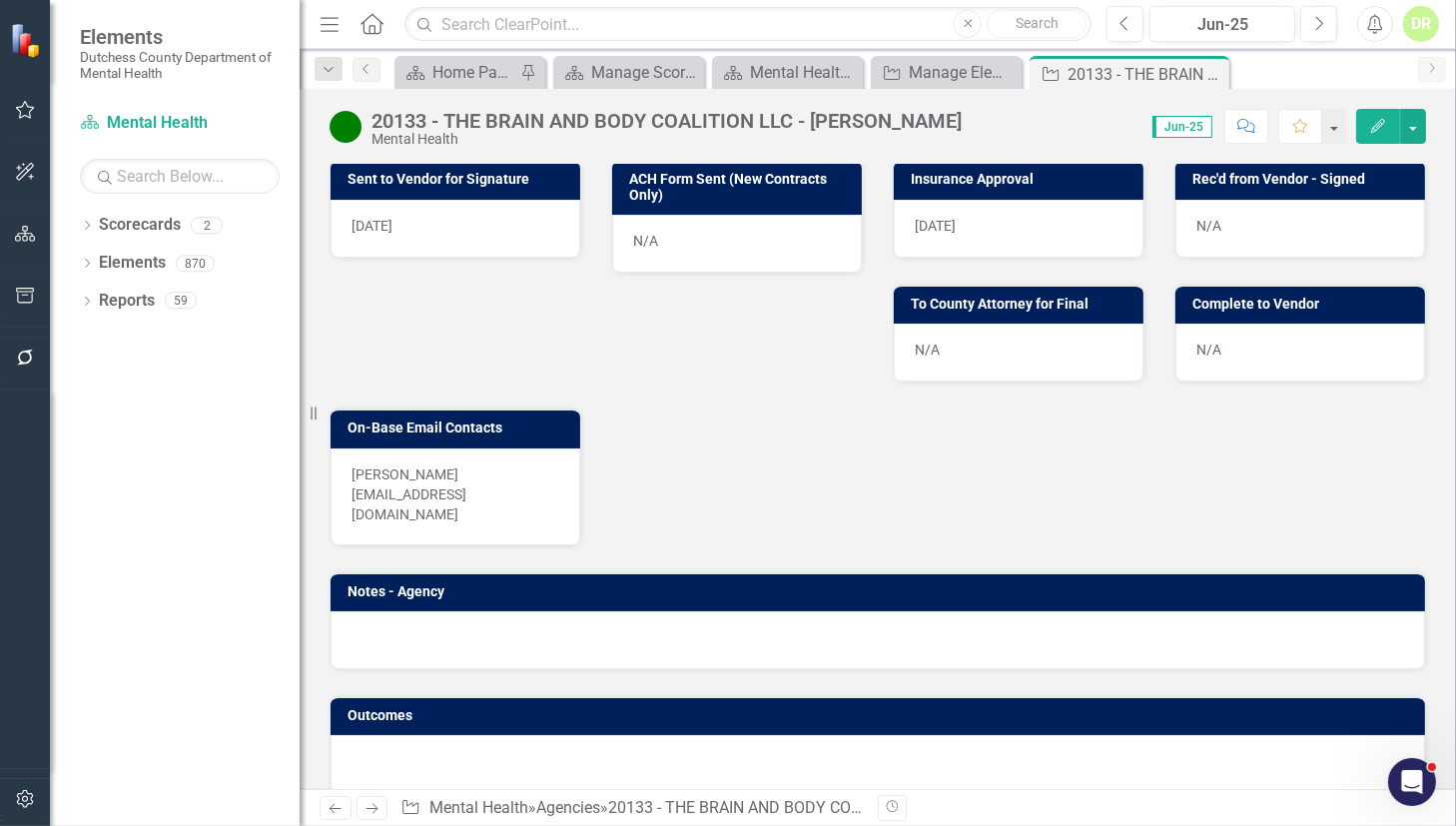 click on "[PERSON_NAME][EMAIL_ADDRESS][DOMAIN_NAME]" at bounding box center (455, 494) 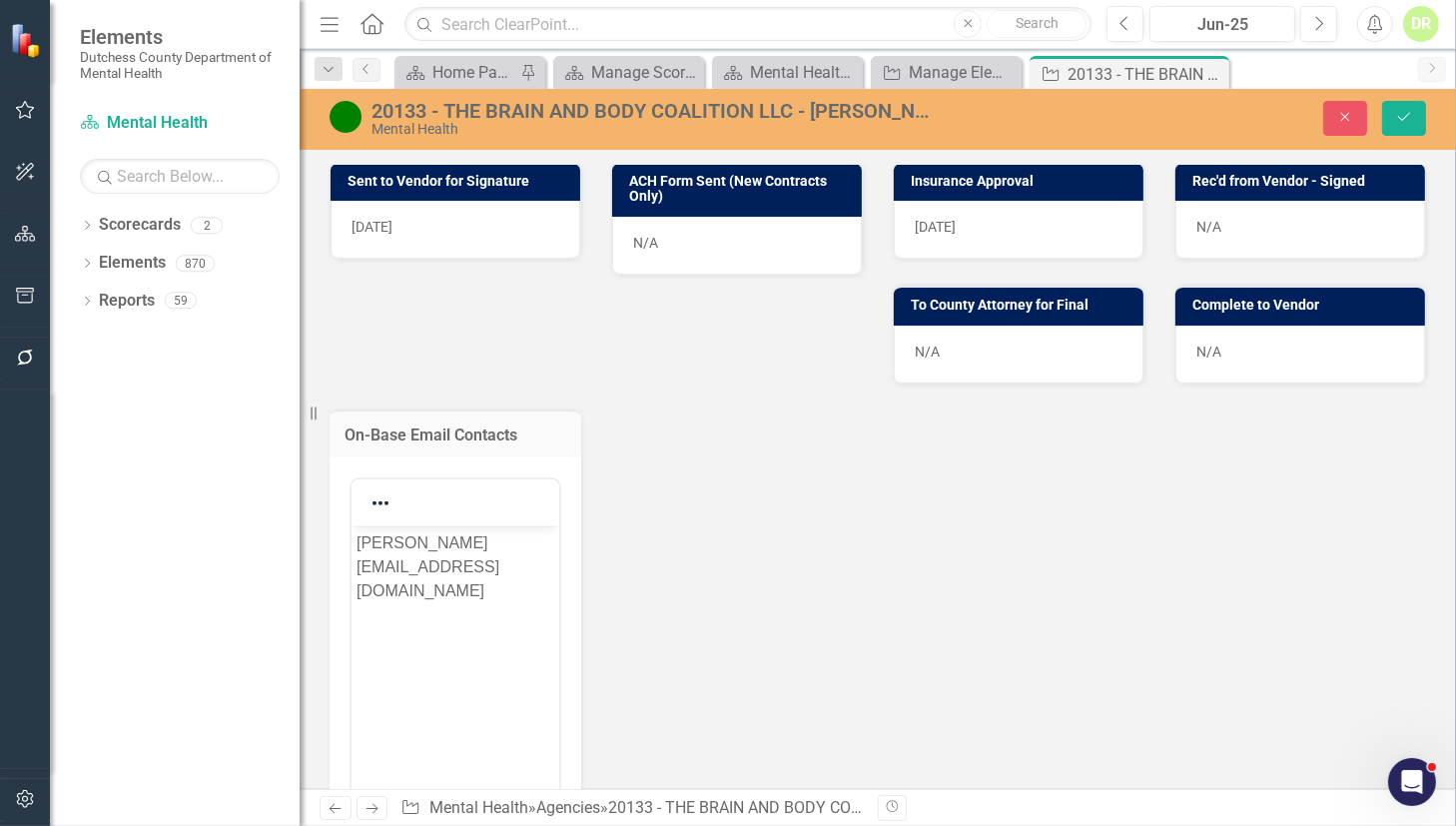 scroll, scrollTop: 0, scrollLeft: 0, axis: both 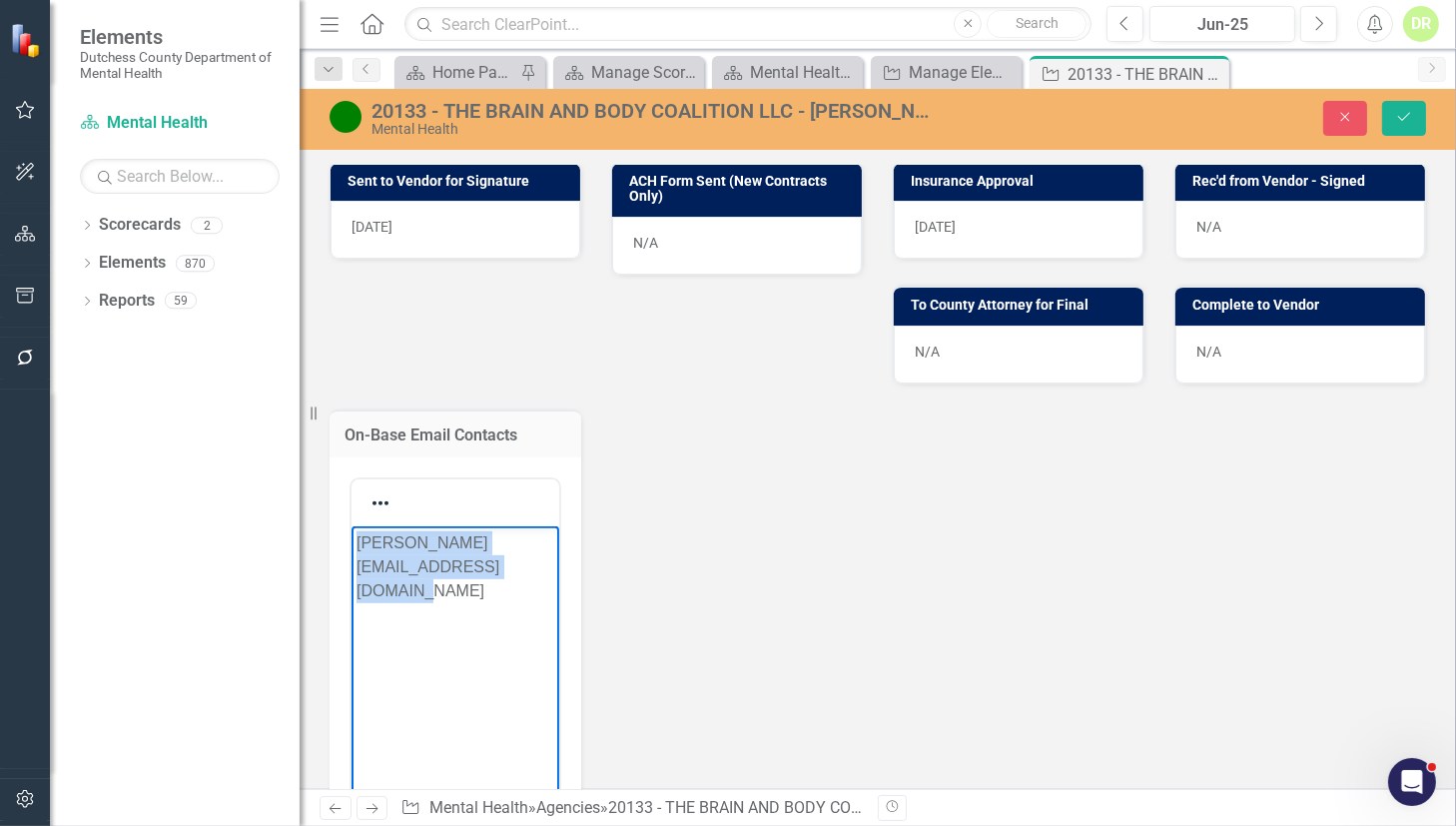 drag, startPoint x: 377, startPoint y: 588, endPoint x: 648, endPoint y: 1010, distance: 501.52268 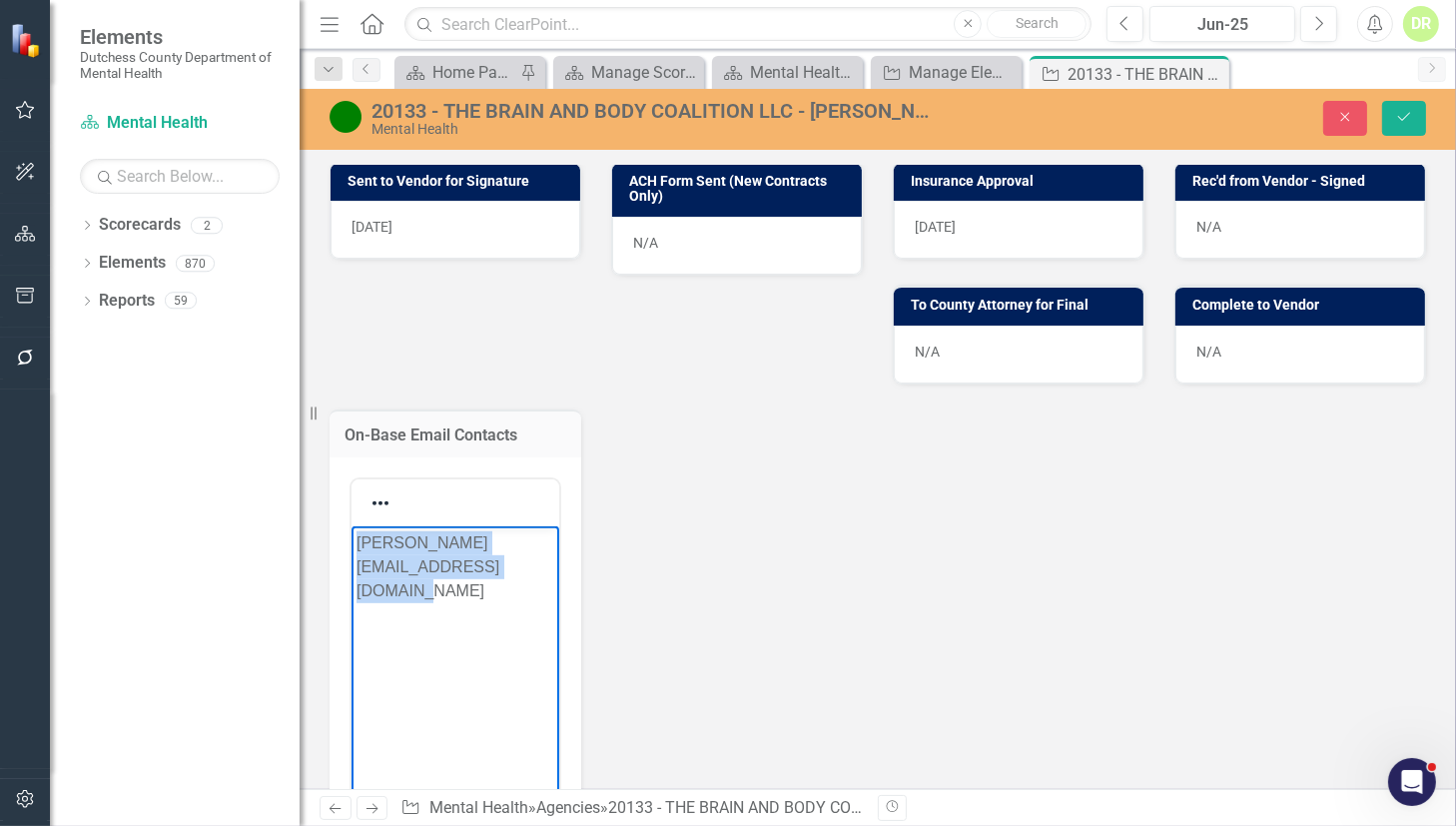 copy on "[PERSON_NAME][EMAIL_ADDRESS][DOMAIN_NAME]" 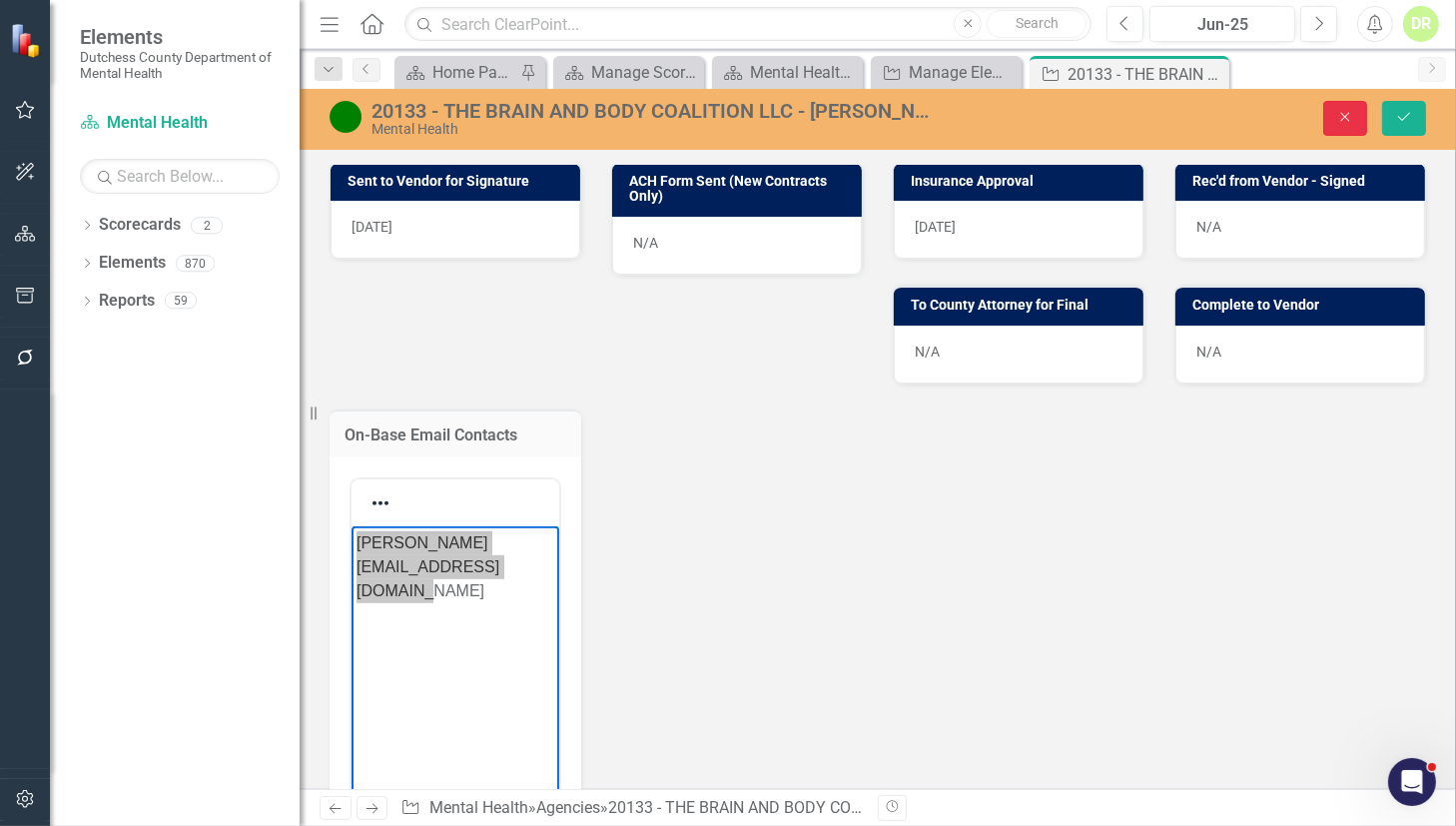click on "Close" 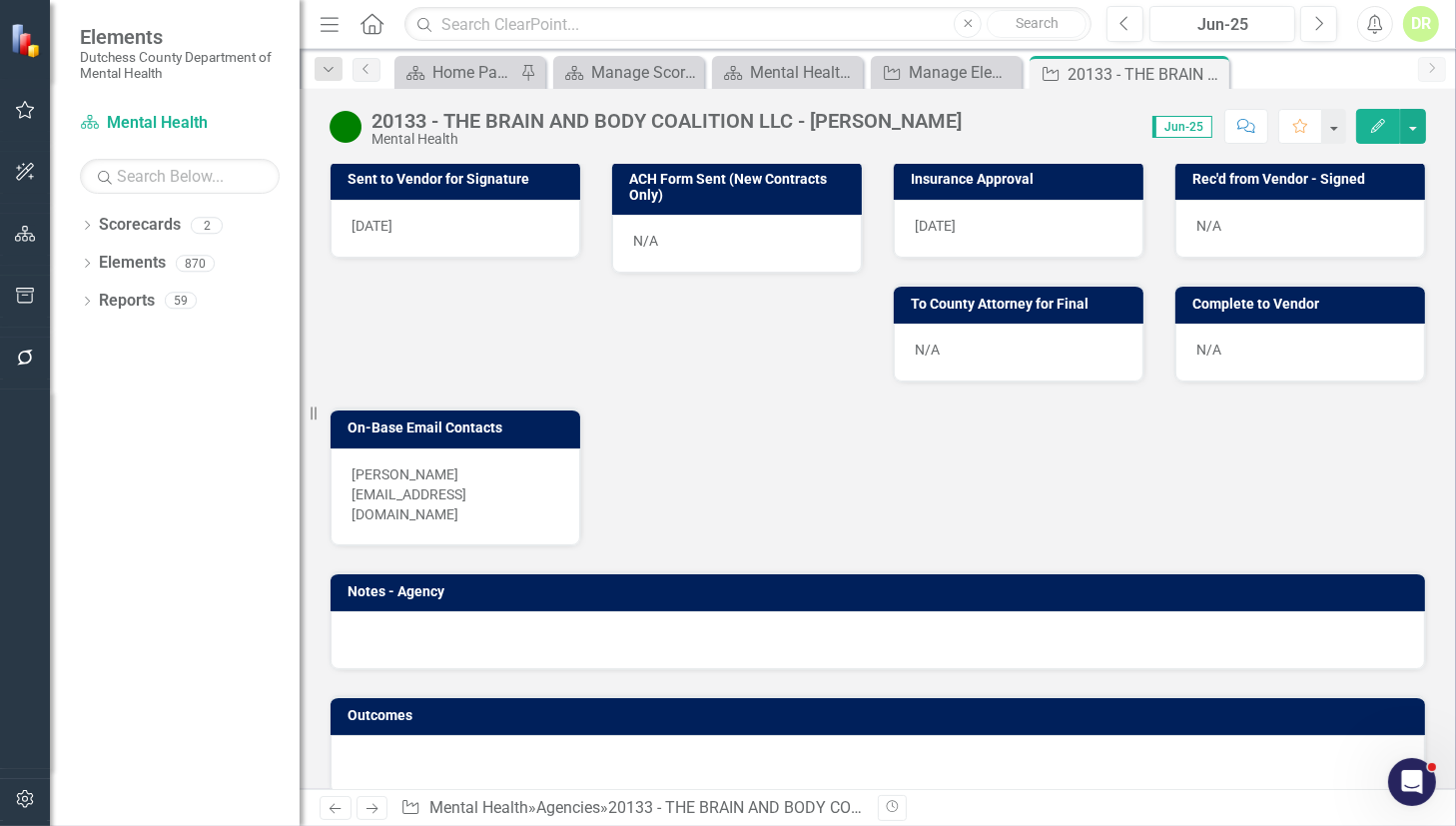 click on "N/A" at bounding box center [1019, 353] 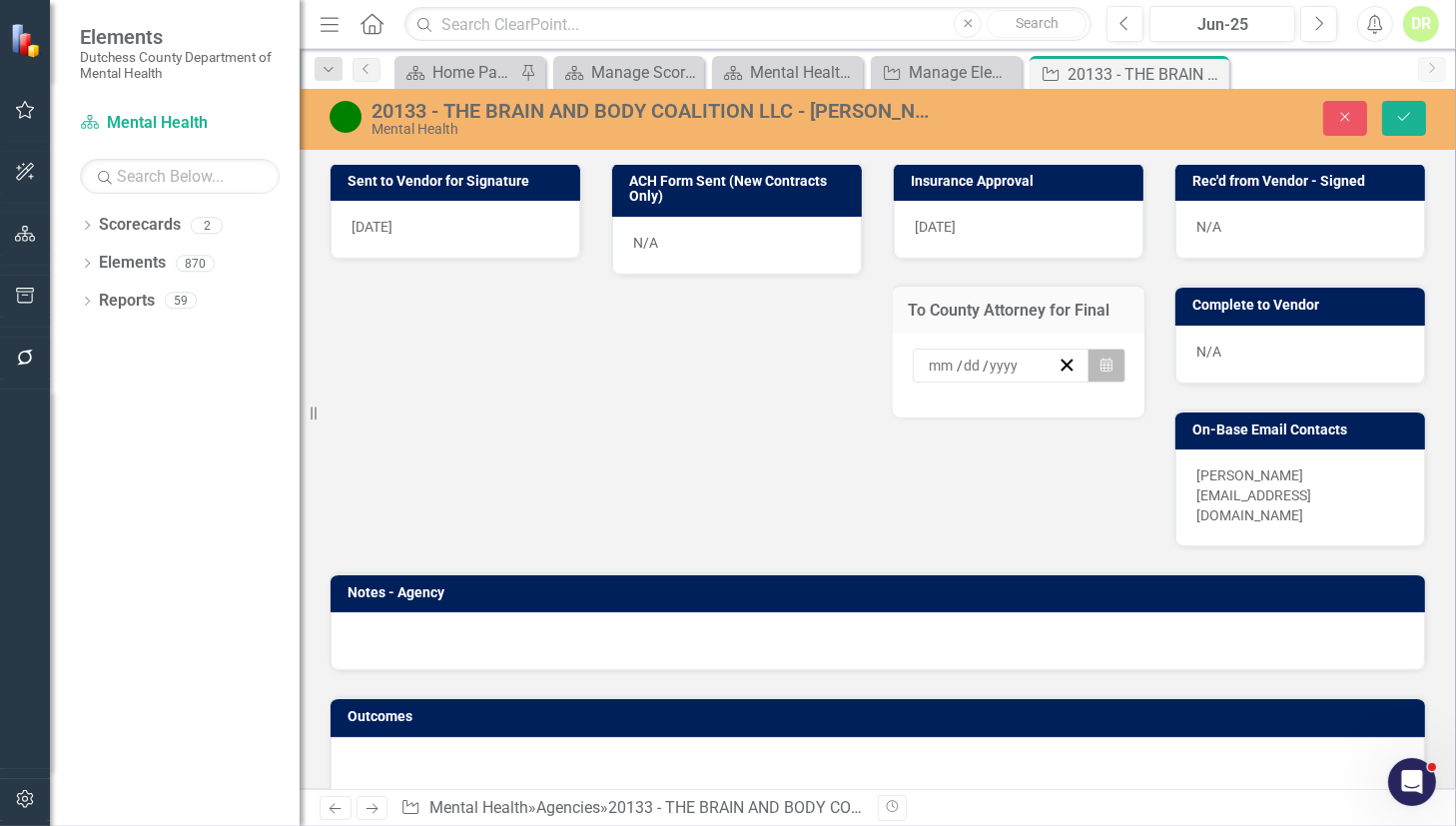 click 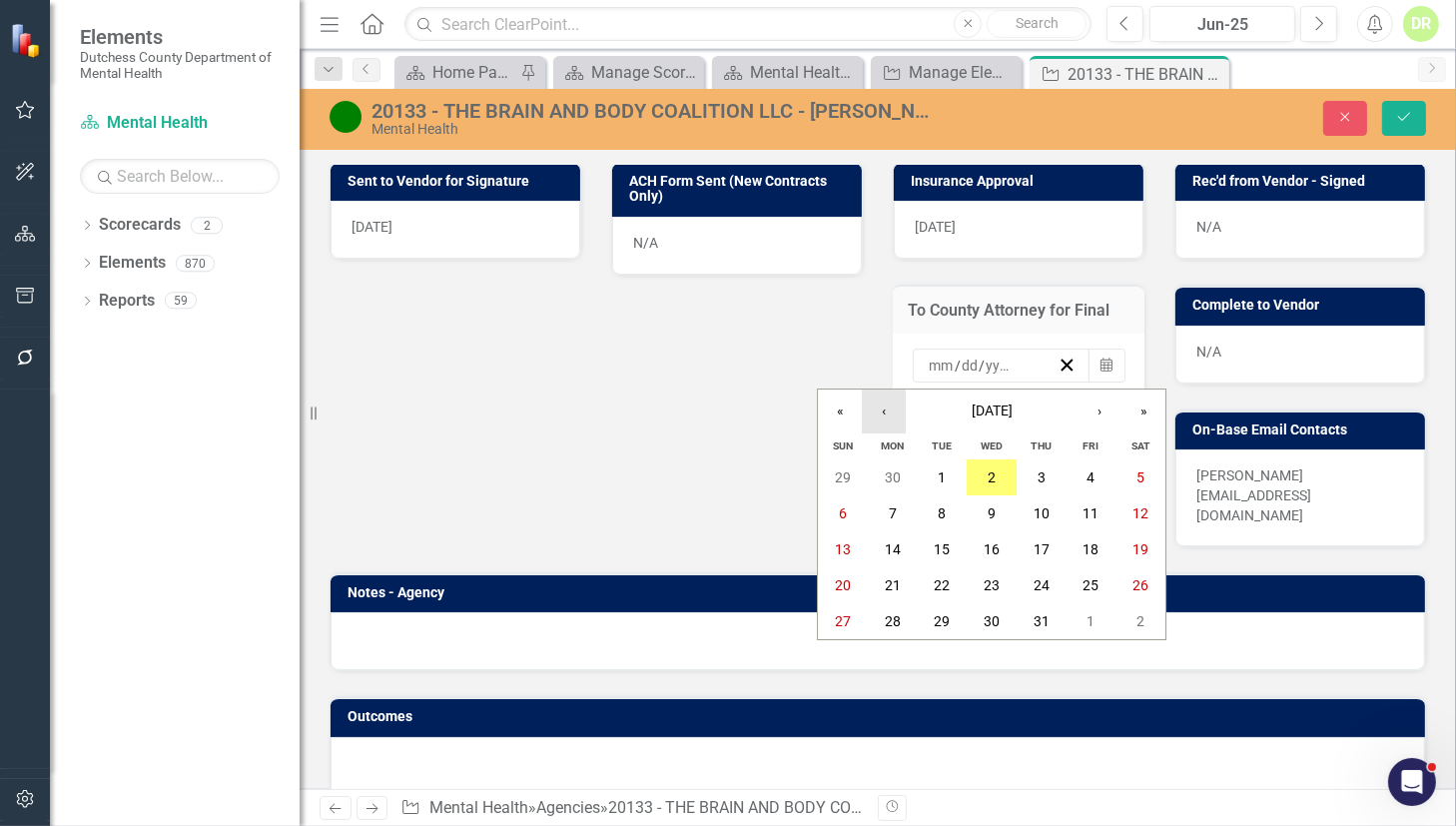 click on "‹" at bounding box center (884, 412) 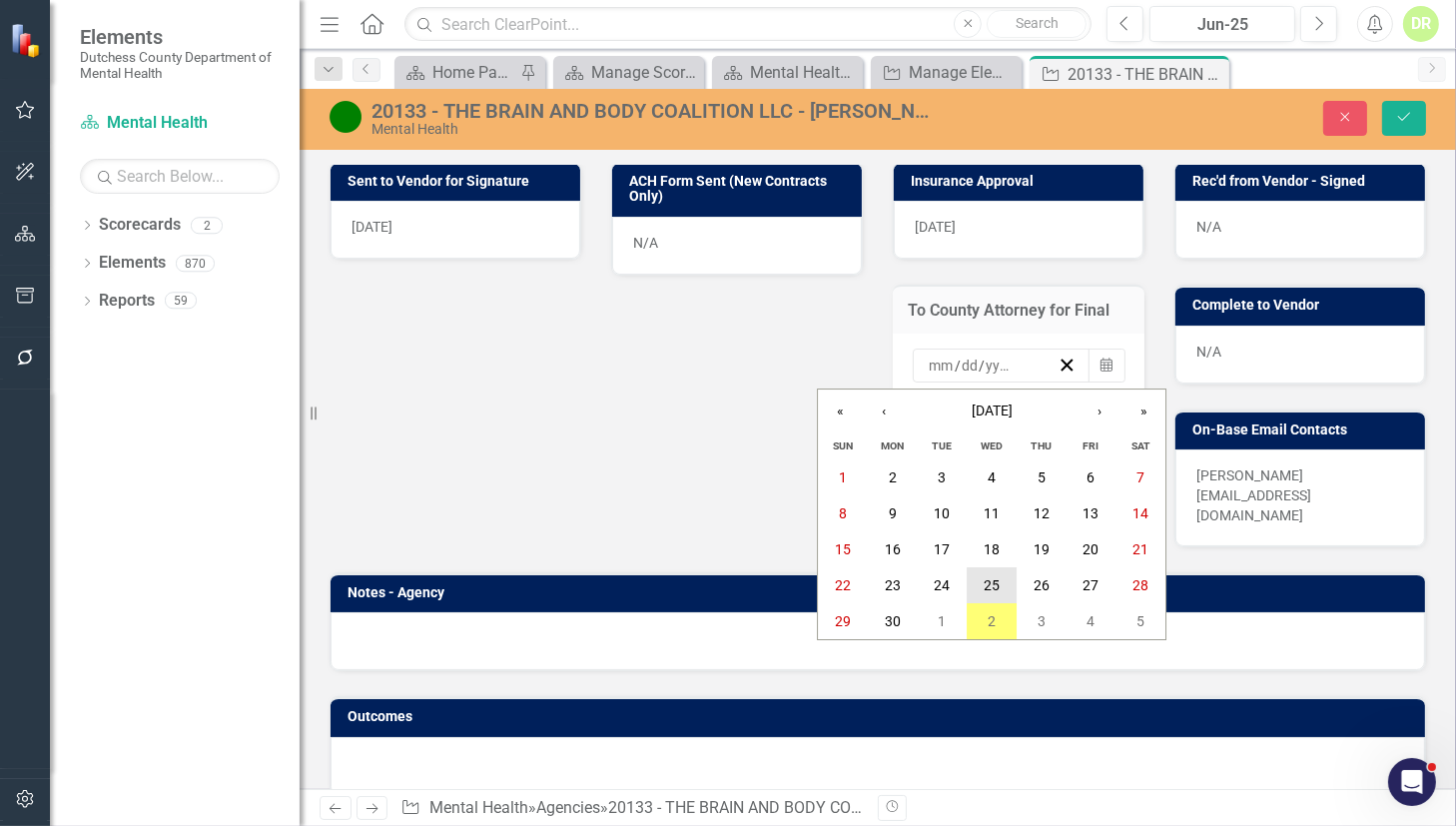 click on "25" at bounding box center (992, 585) 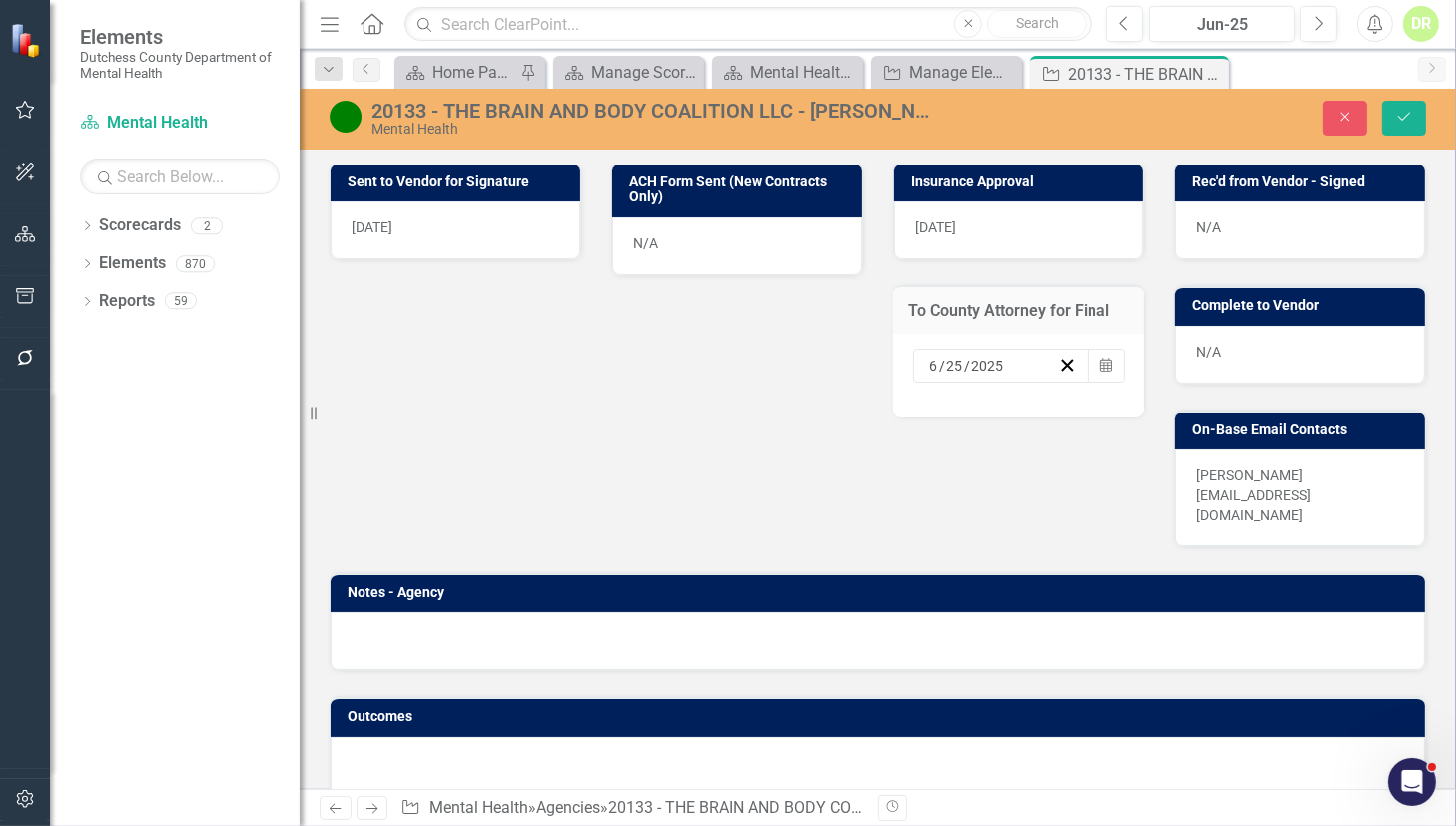 click on "N/A" at bounding box center [1300, 355] 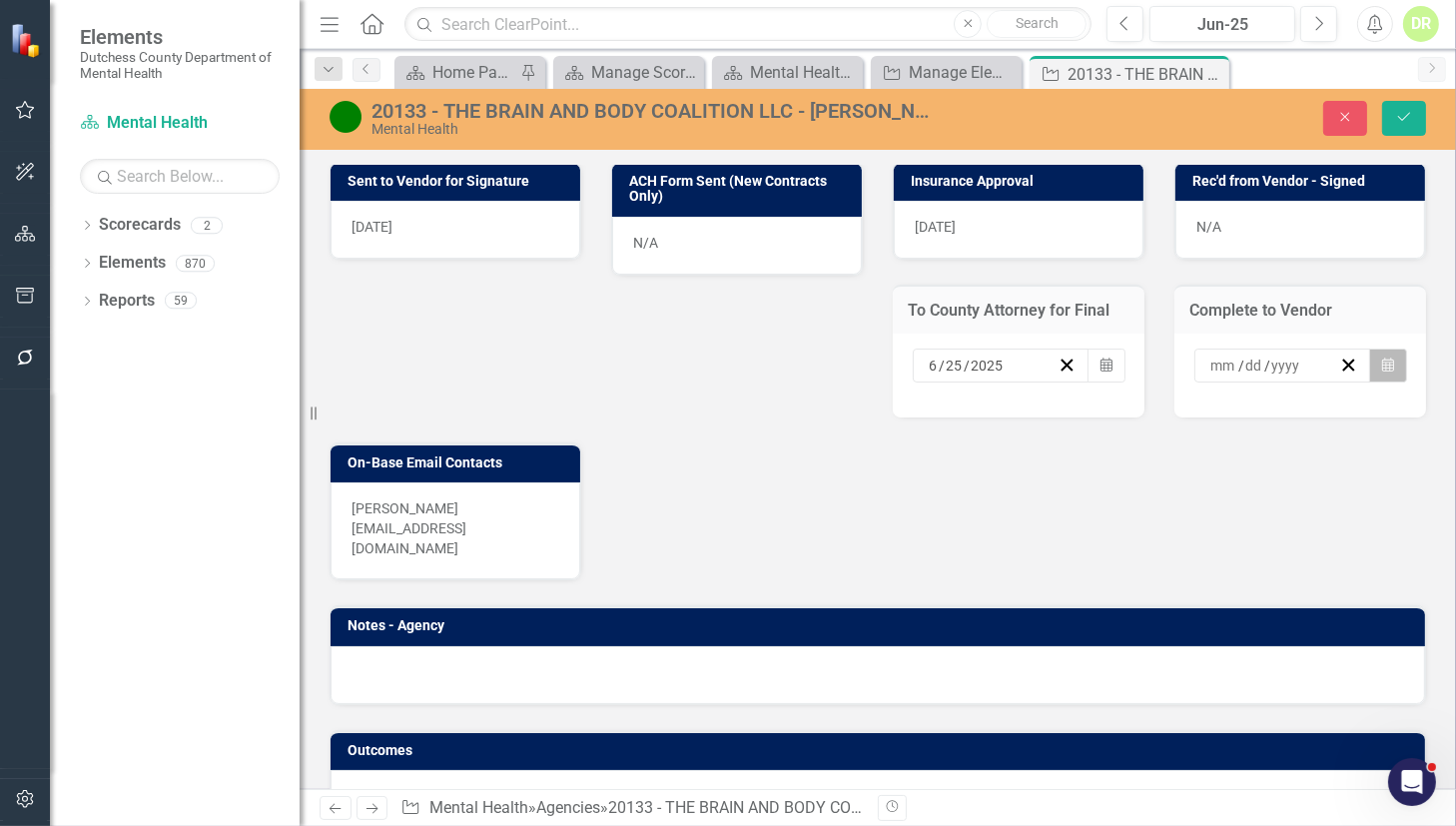 click on "Calendar" 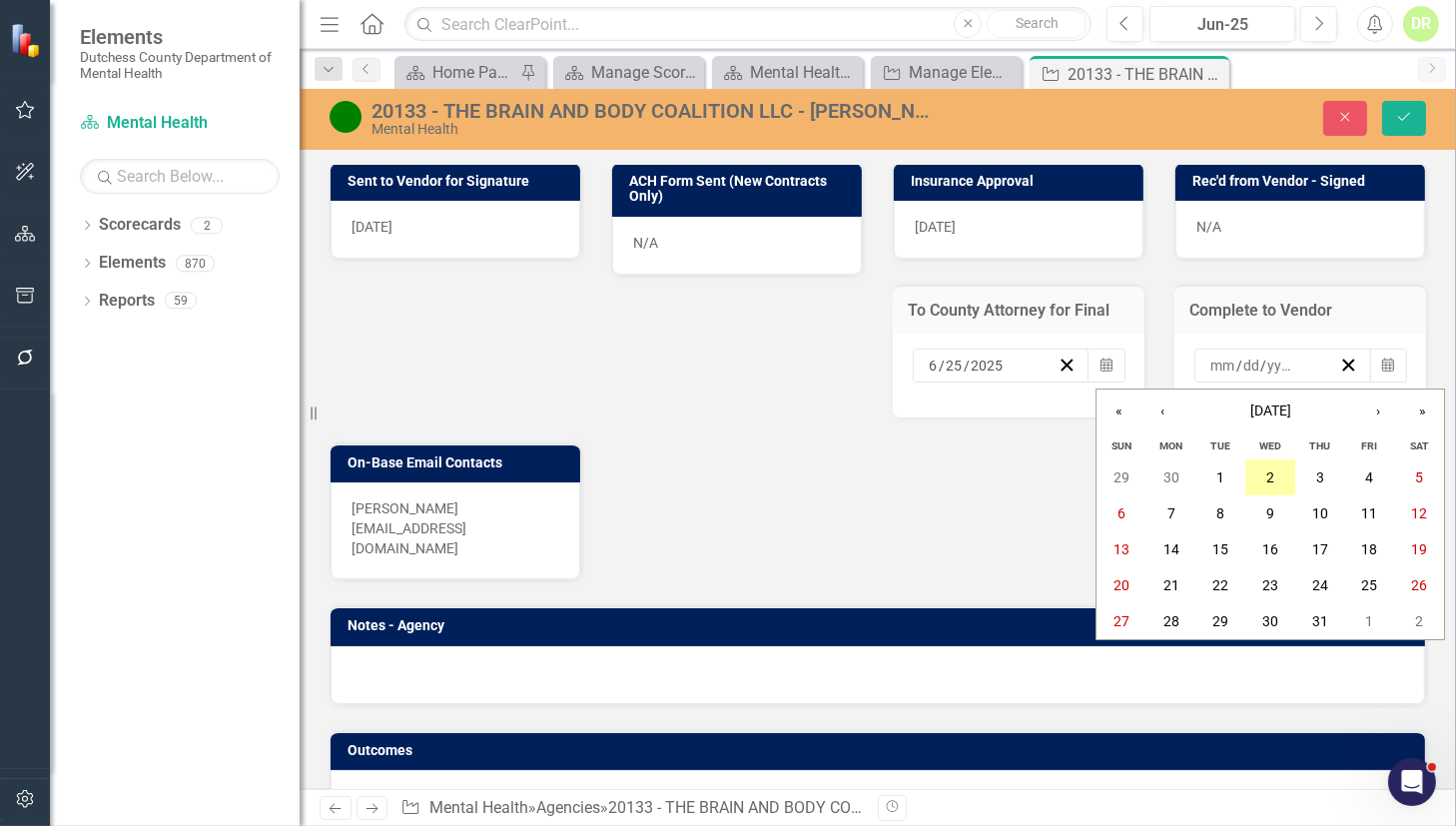 click on "2" at bounding box center (1270, 477) 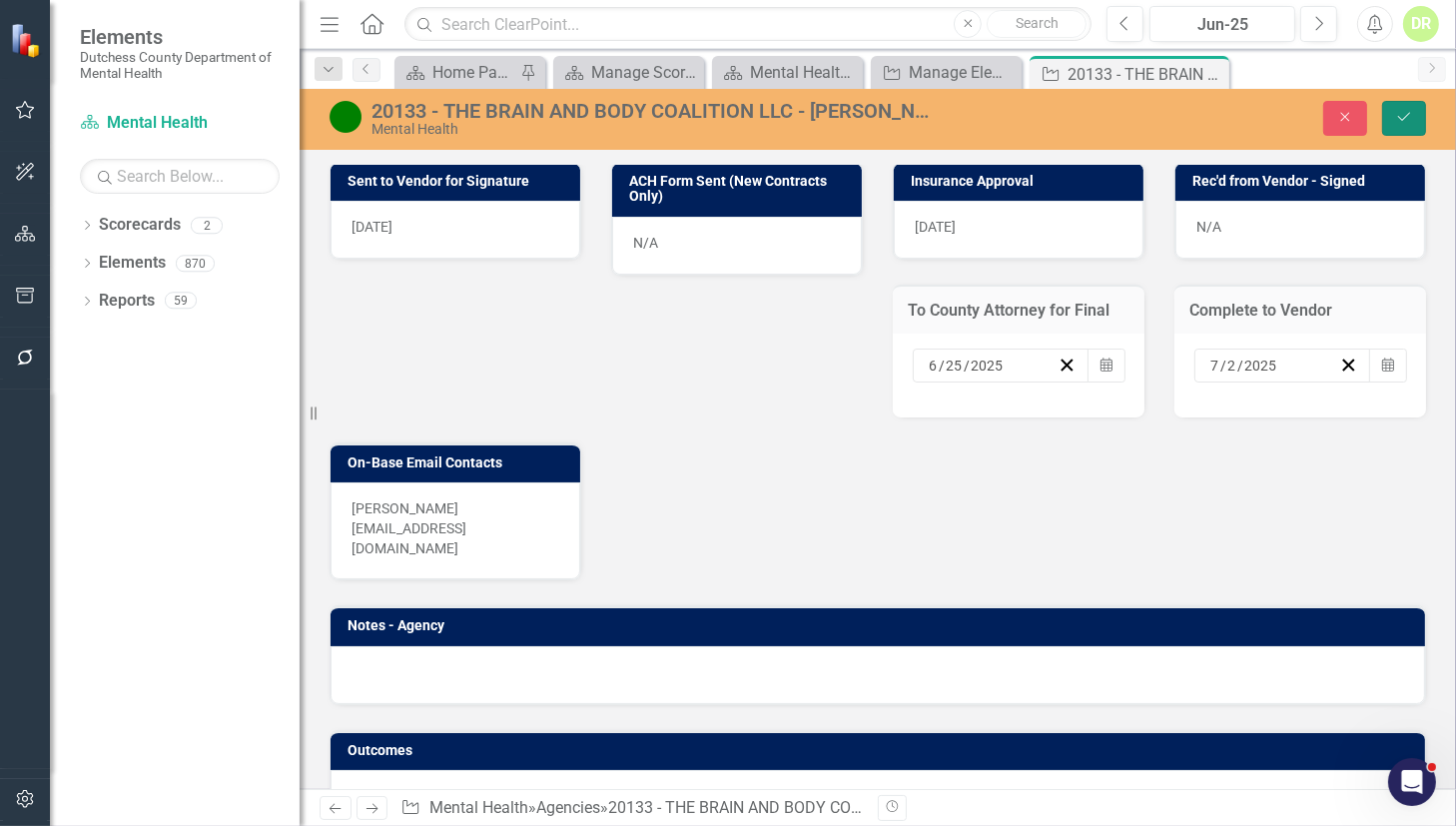 click on "Save" 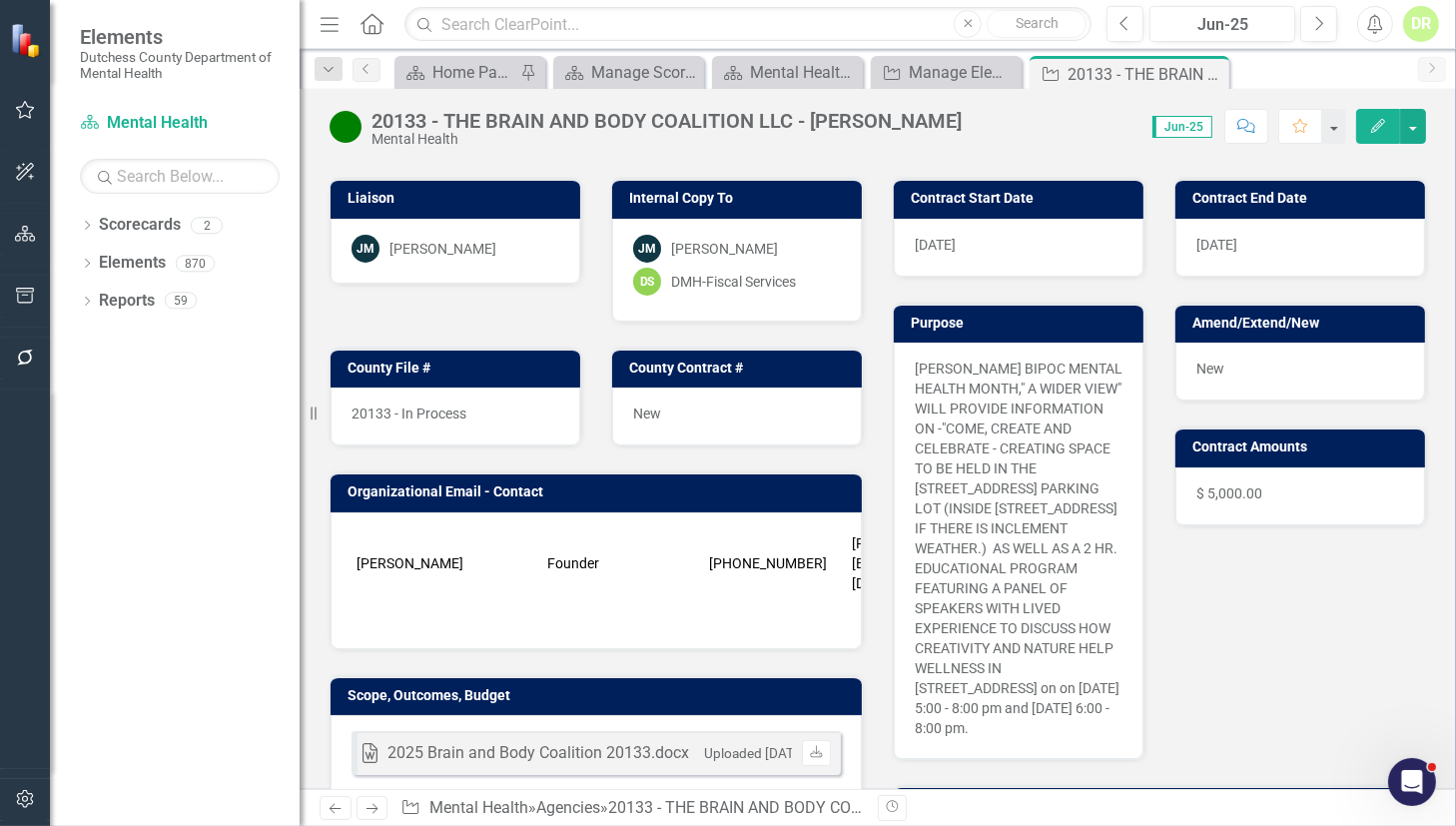 scroll, scrollTop: 544, scrollLeft: 0, axis: vertical 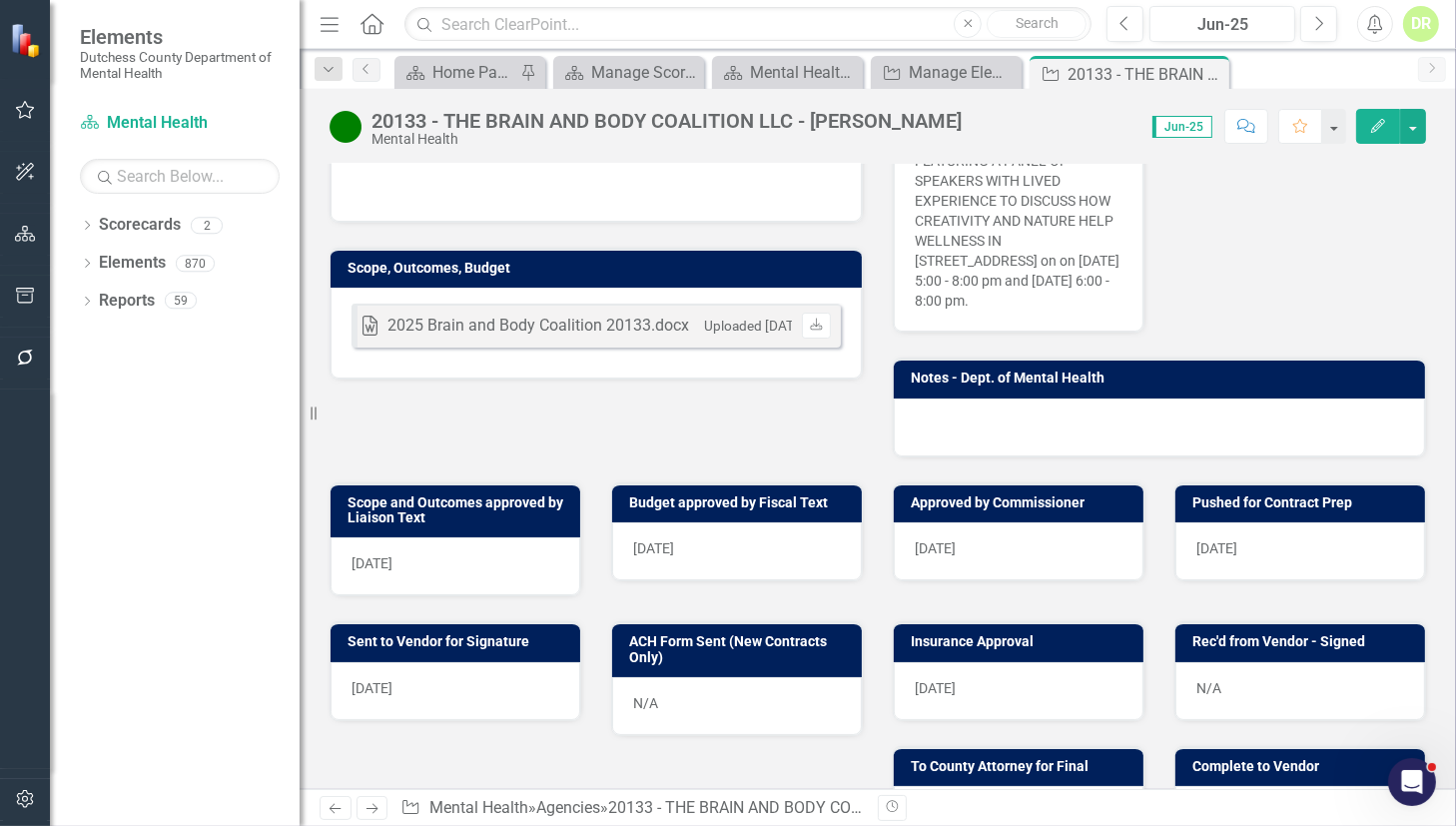 click on "N/A" at bounding box center [1300, 691] 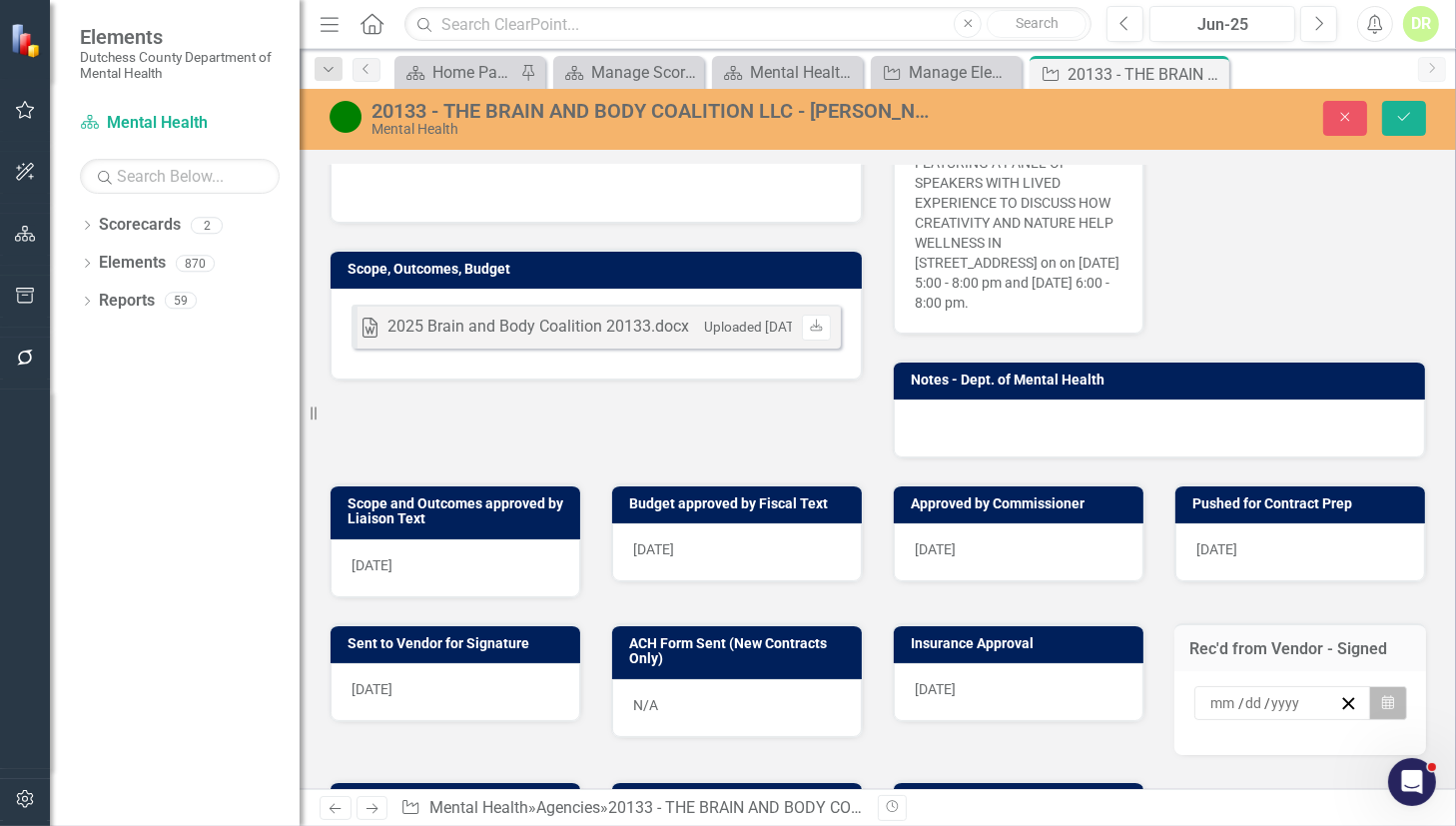 click on "Calendar" 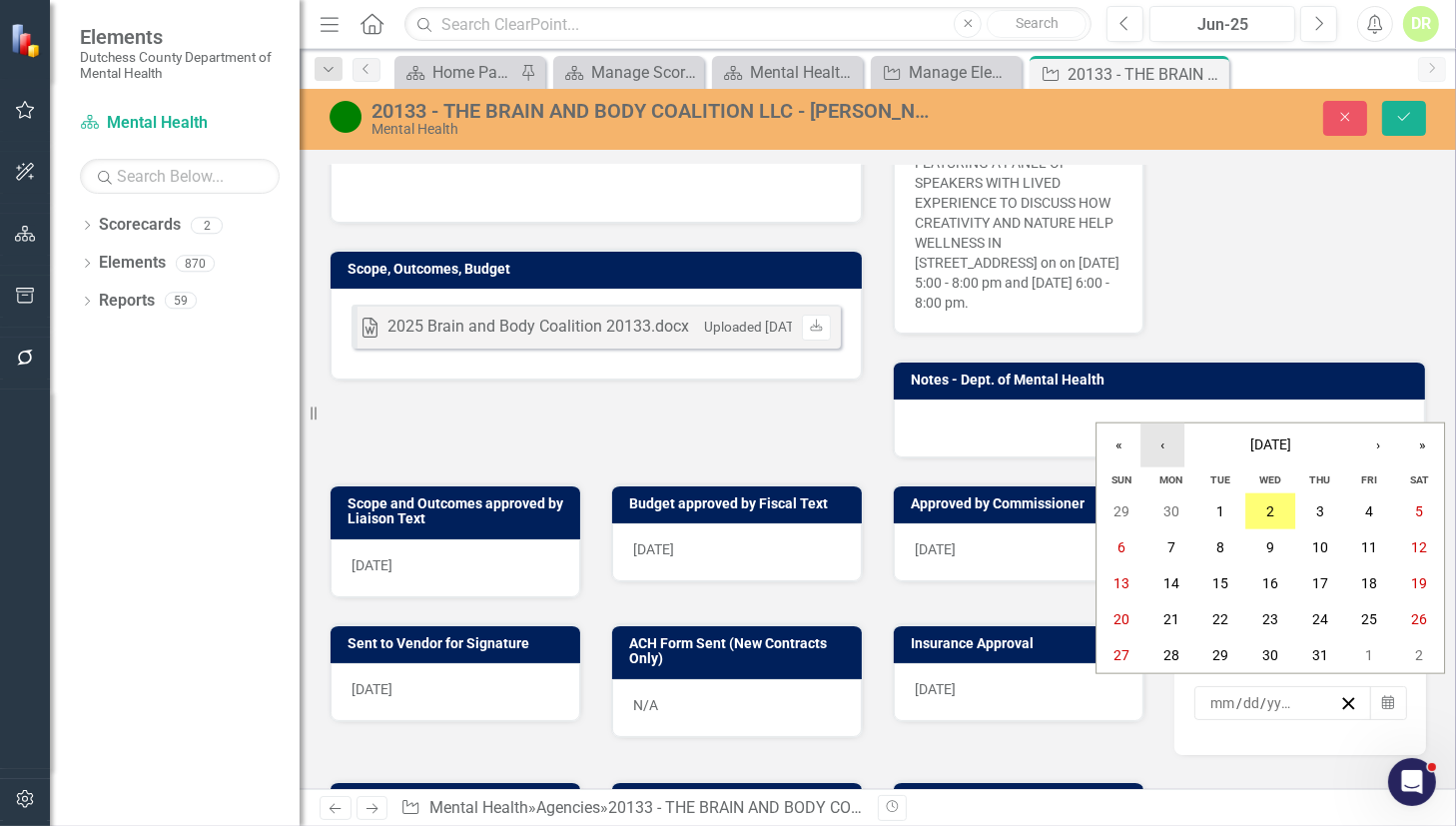 click on "‹" at bounding box center [1162, 445] 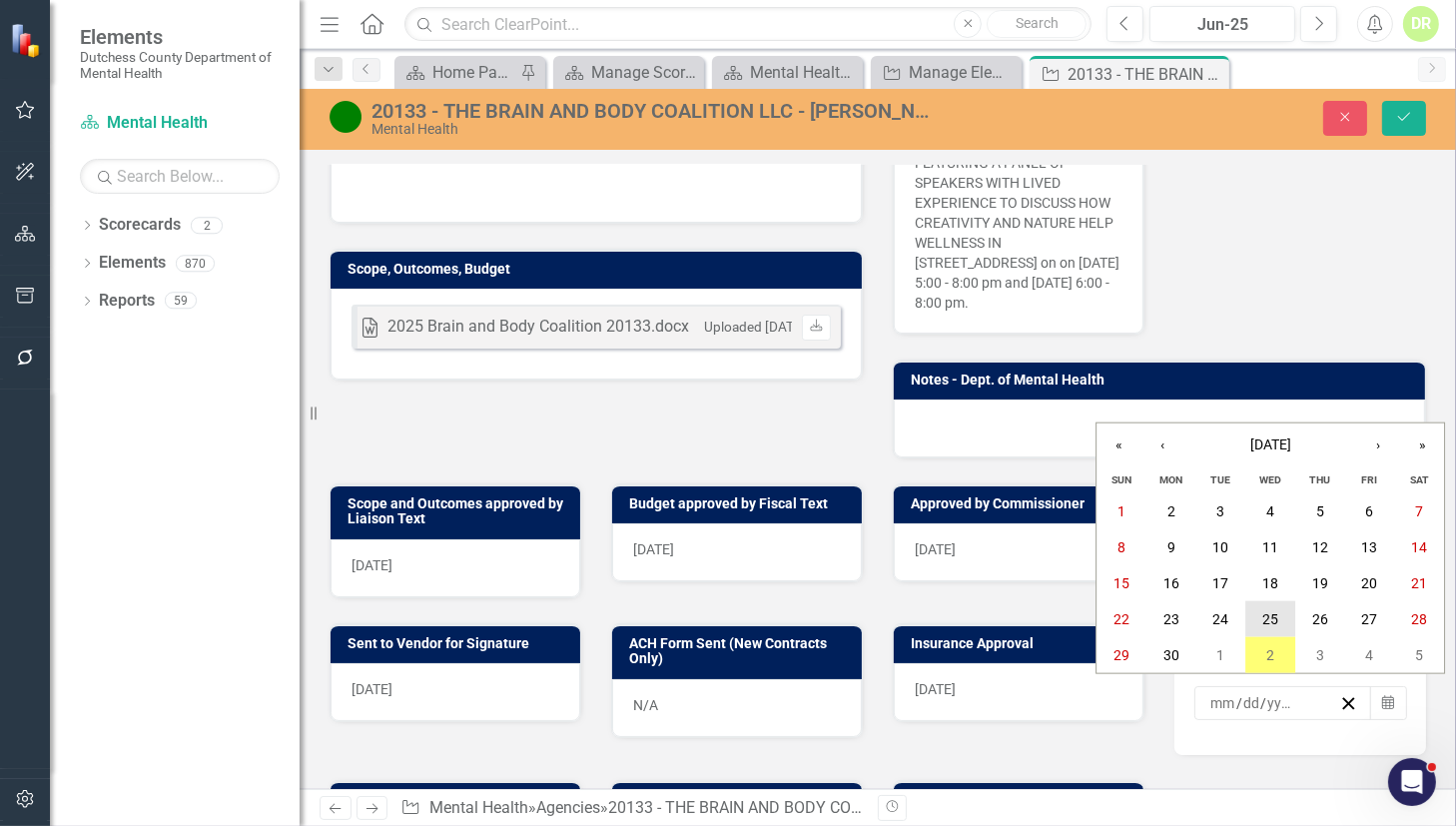 click on "25" at bounding box center [1270, 619] 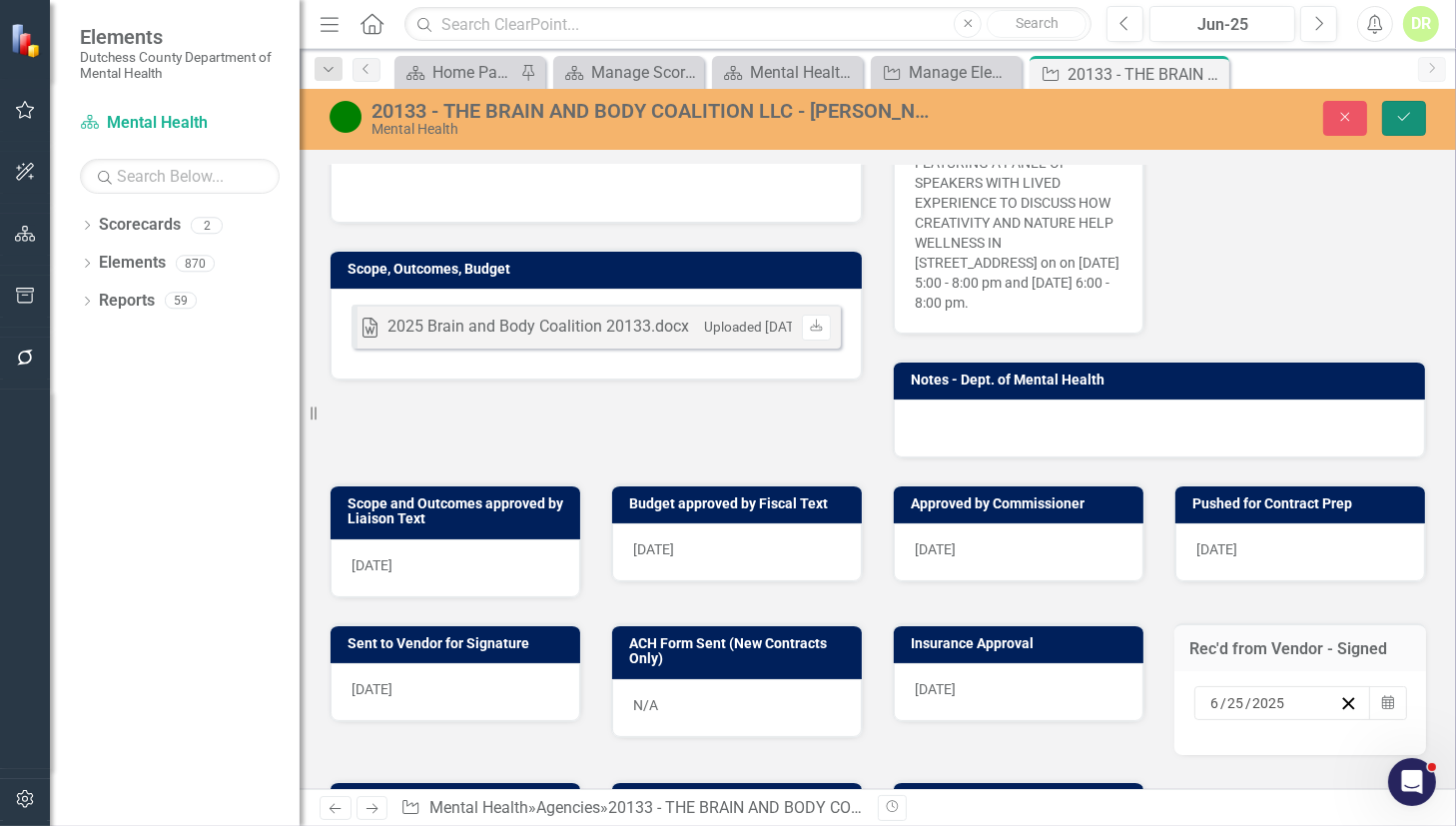 click 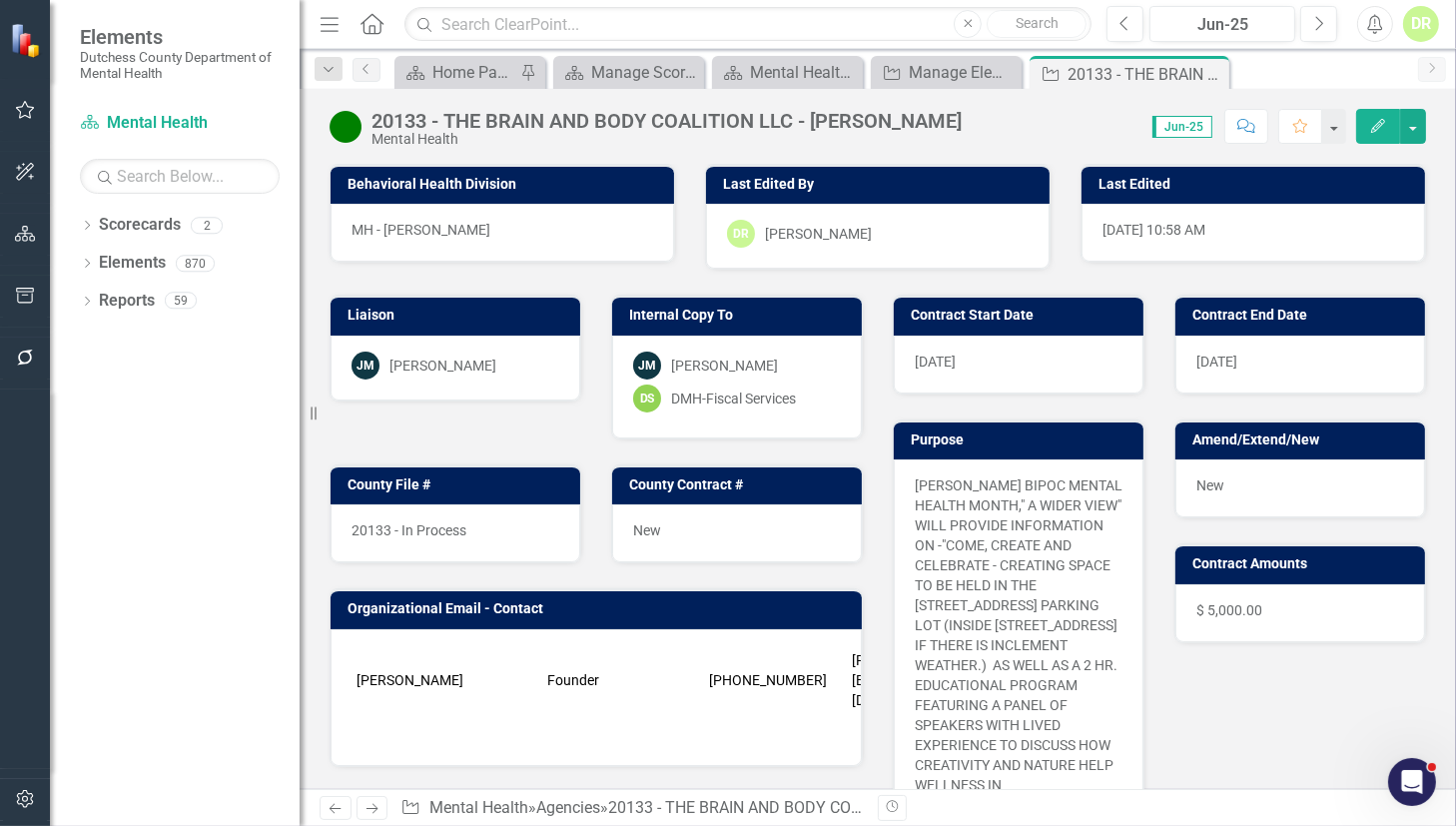 click on "20133 - In Process" at bounding box center (455, 533) 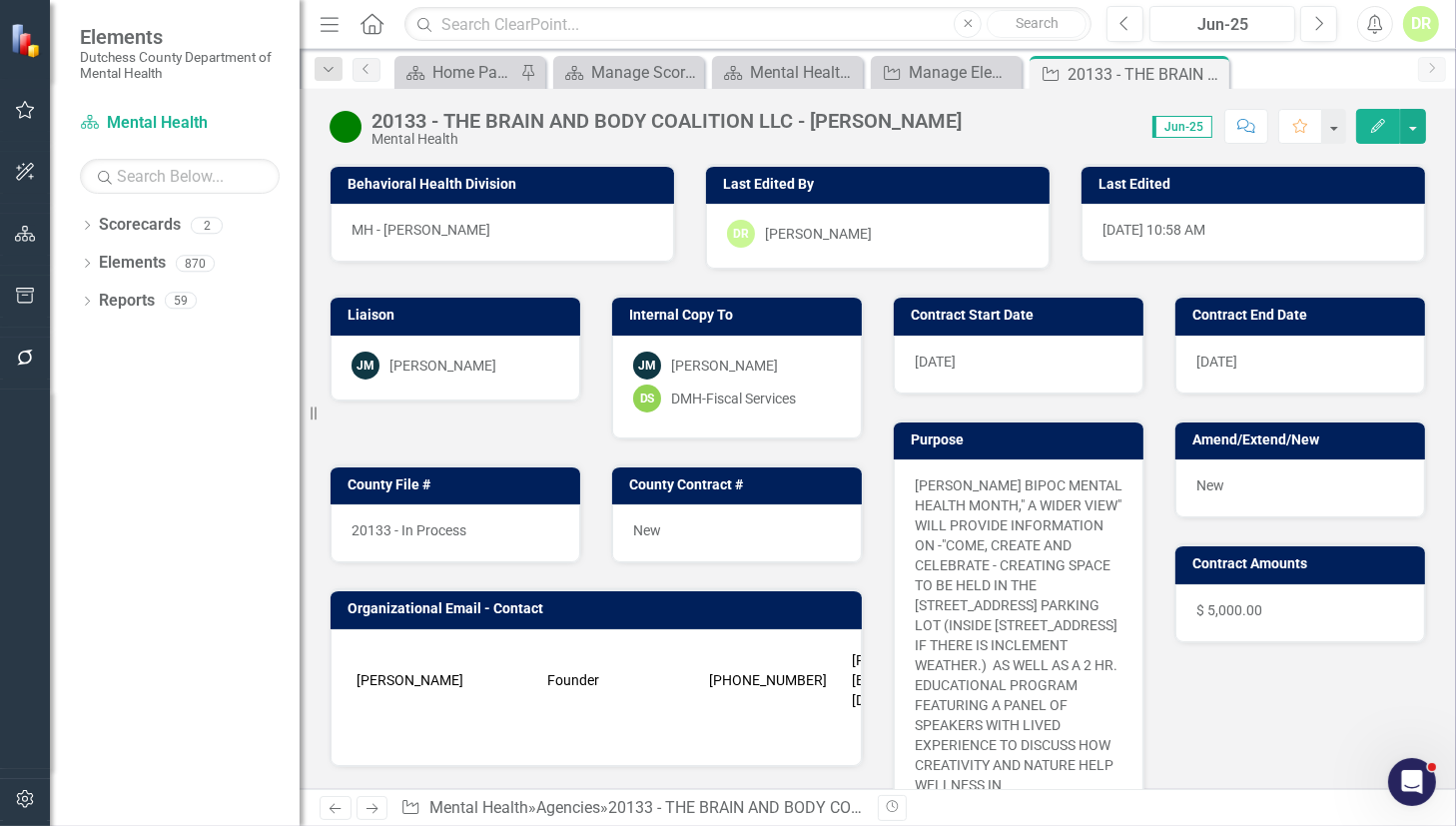 click on "20133 - In Process" at bounding box center [455, 533] 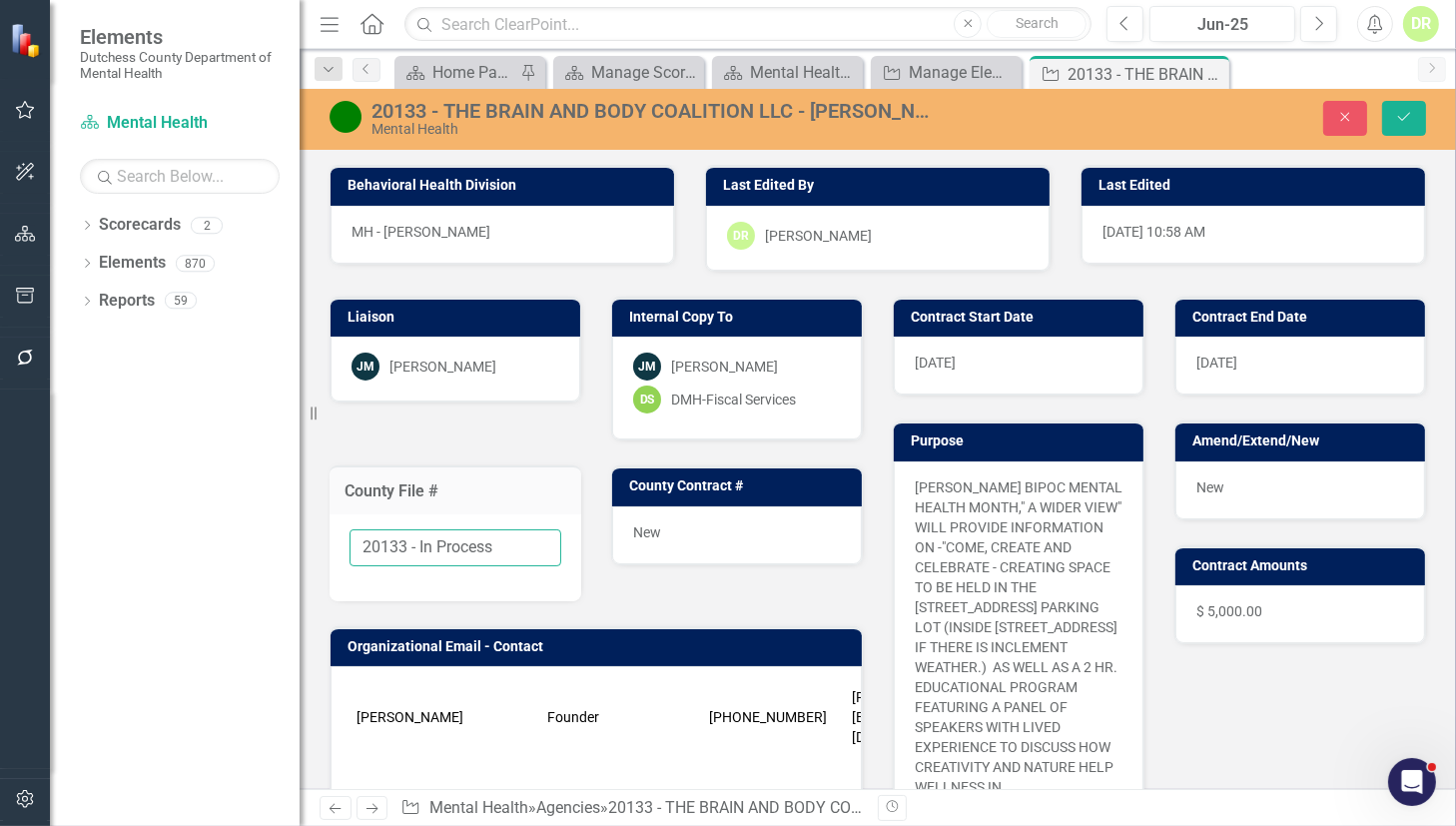 drag, startPoint x: 504, startPoint y: 547, endPoint x: 424, endPoint y: 545, distance: 80.024996 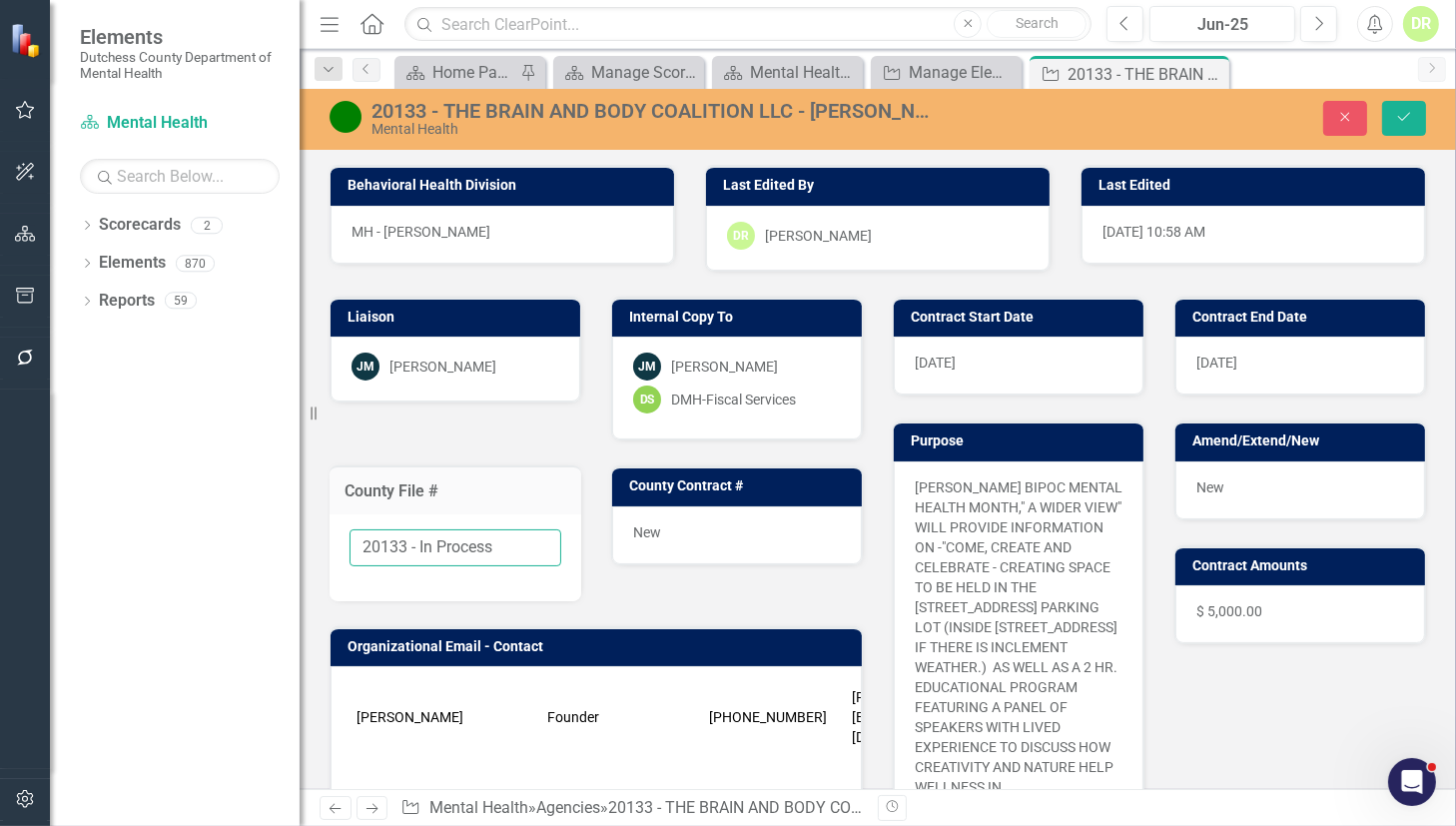 click on "20133 - In Process" at bounding box center (455, 547) 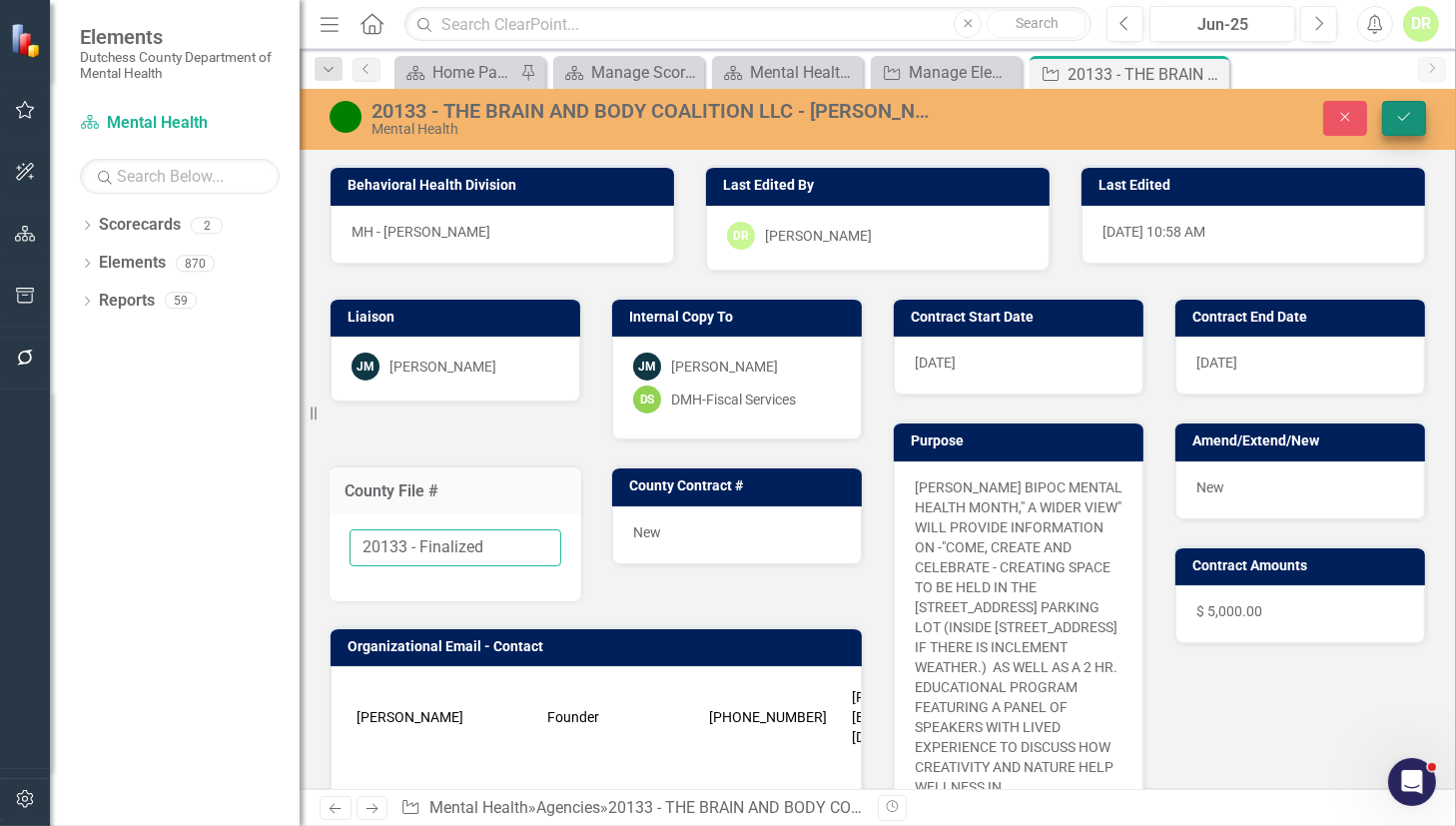 type on "20133 - Finalized" 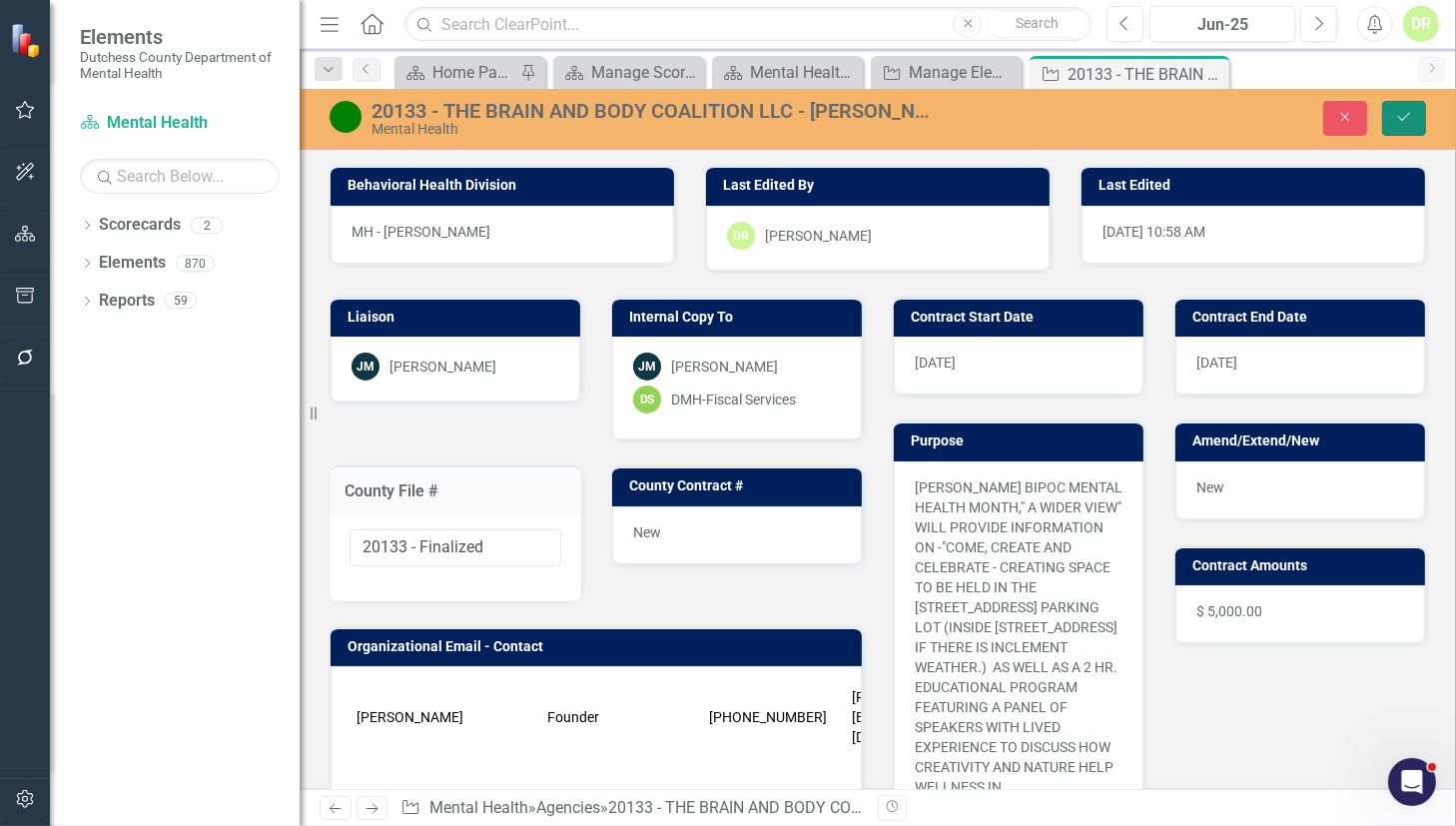 click on "Save" 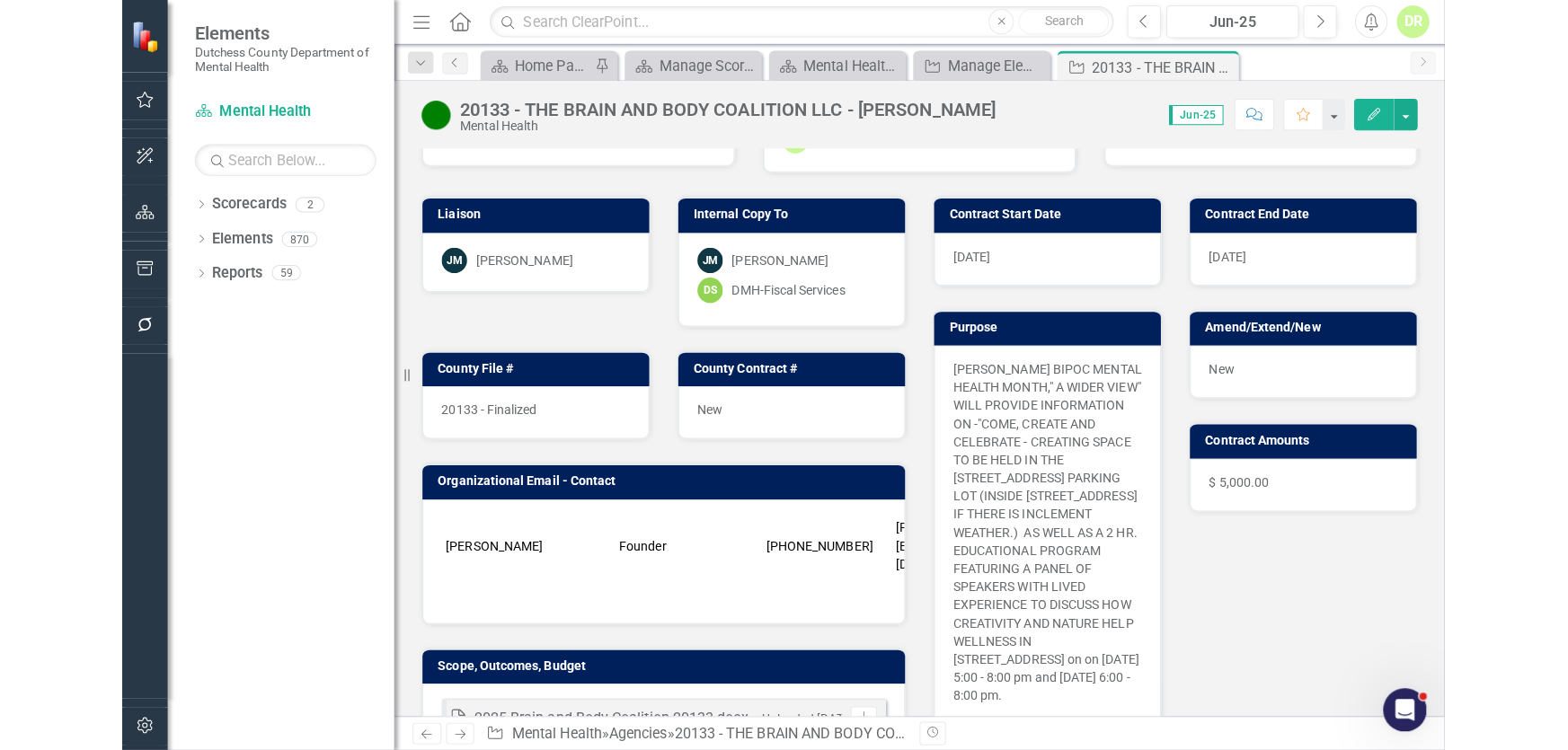 scroll, scrollTop: 490, scrollLeft: 0, axis: vertical 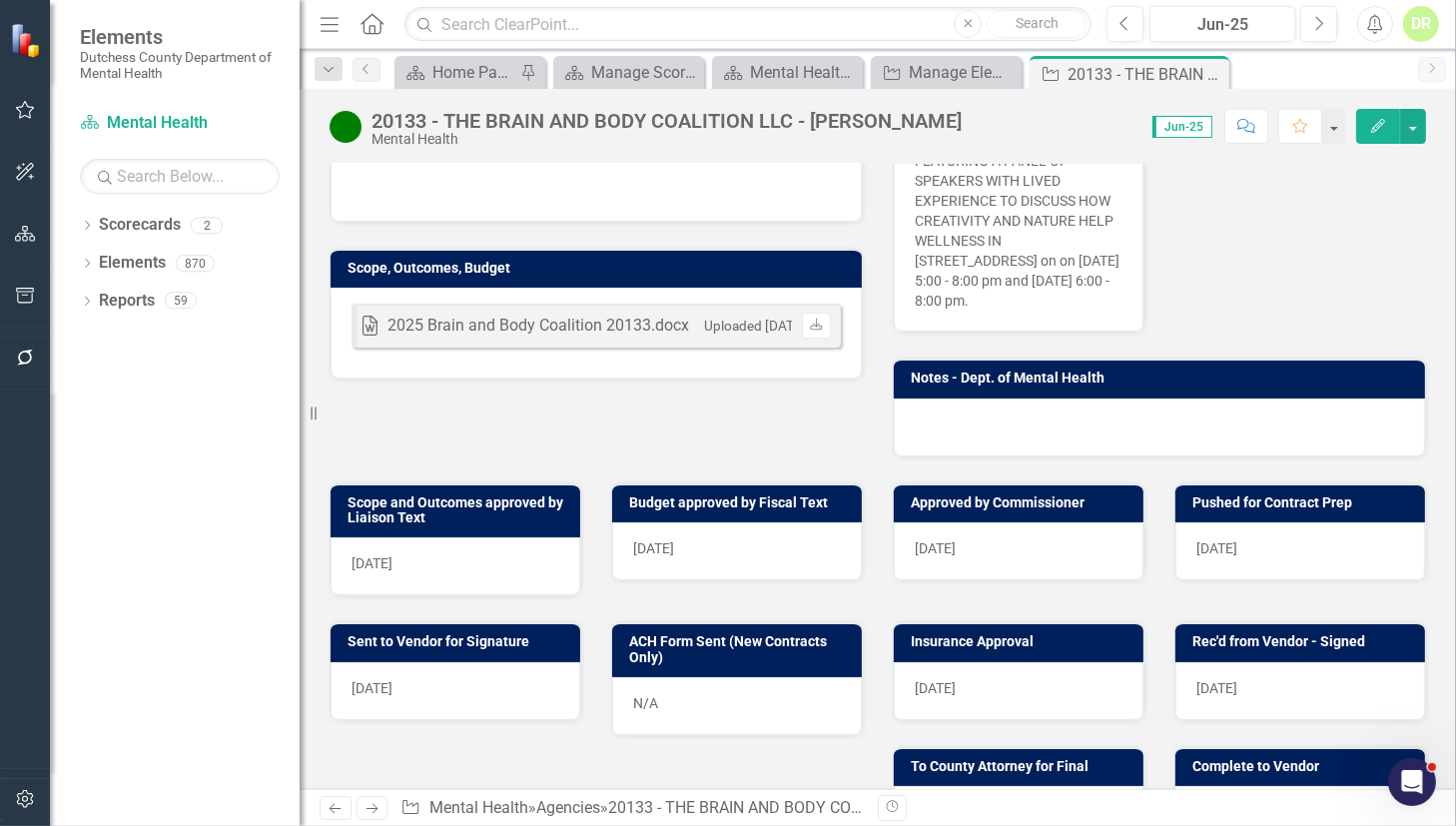 click on "[DATE]" at bounding box center [1300, 691] 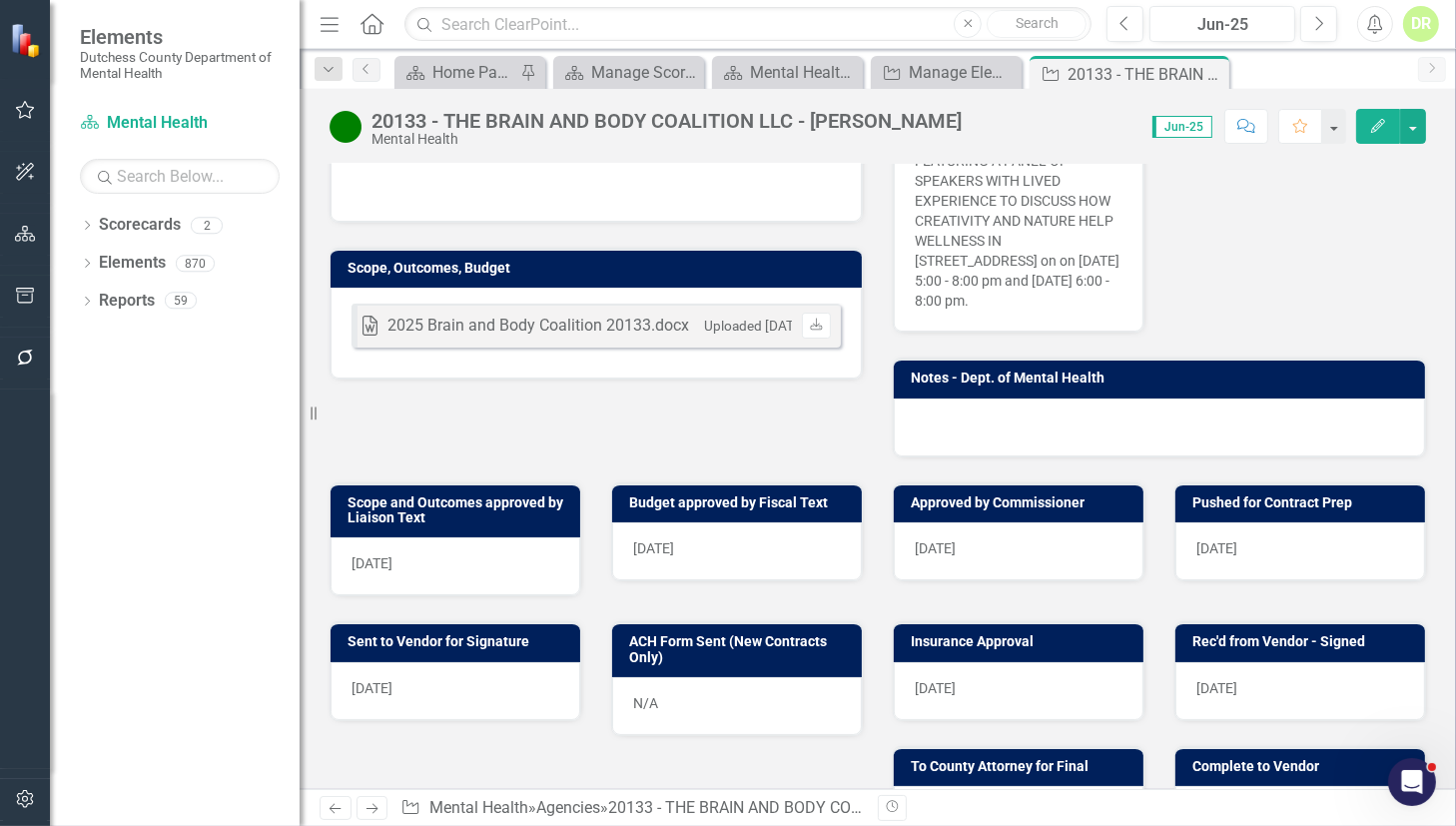 click on "[DATE]" at bounding box center (1300, 691) 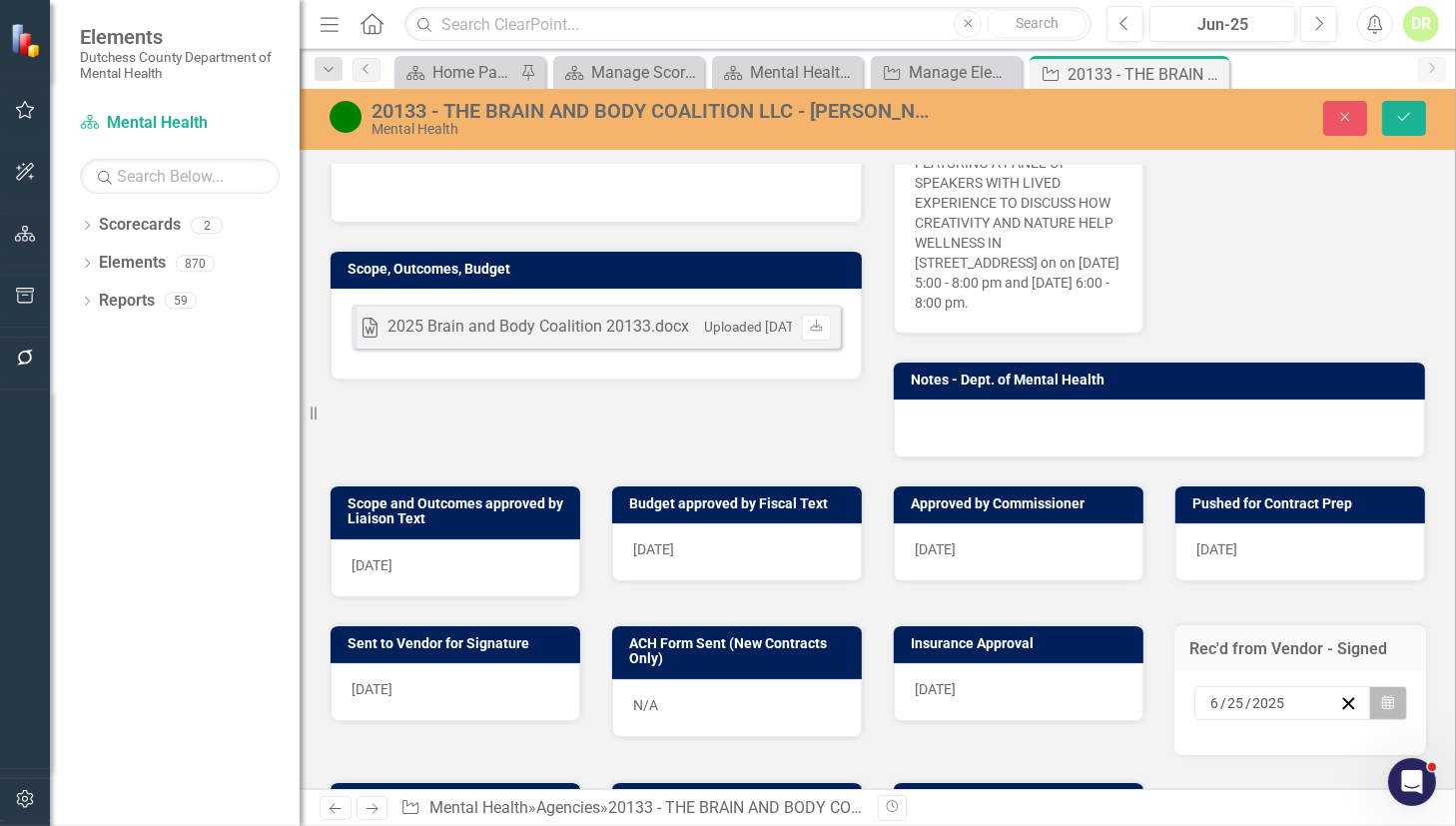 click on "Calendar" 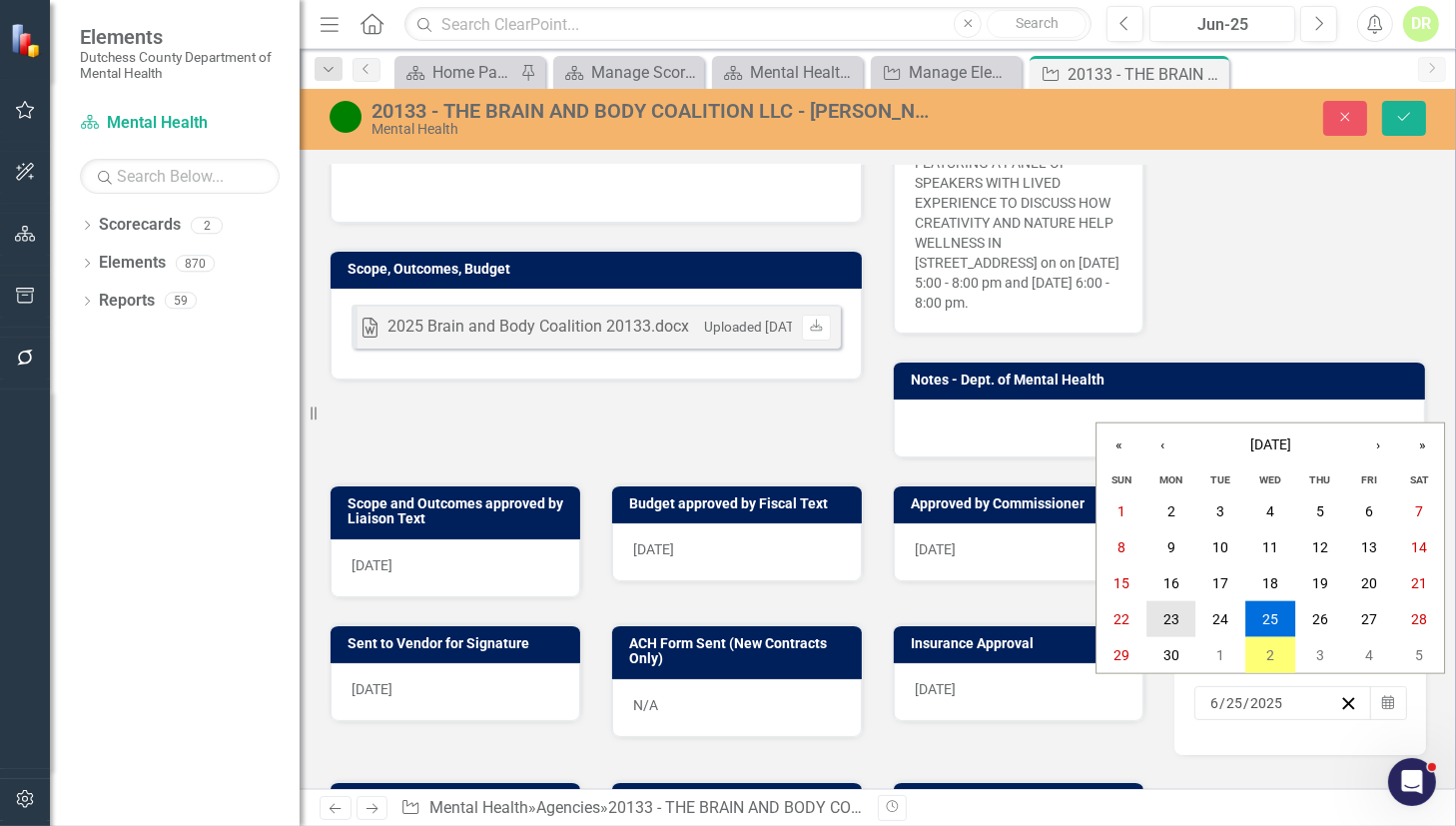 click on "23" at bounding box center [1171, 619] 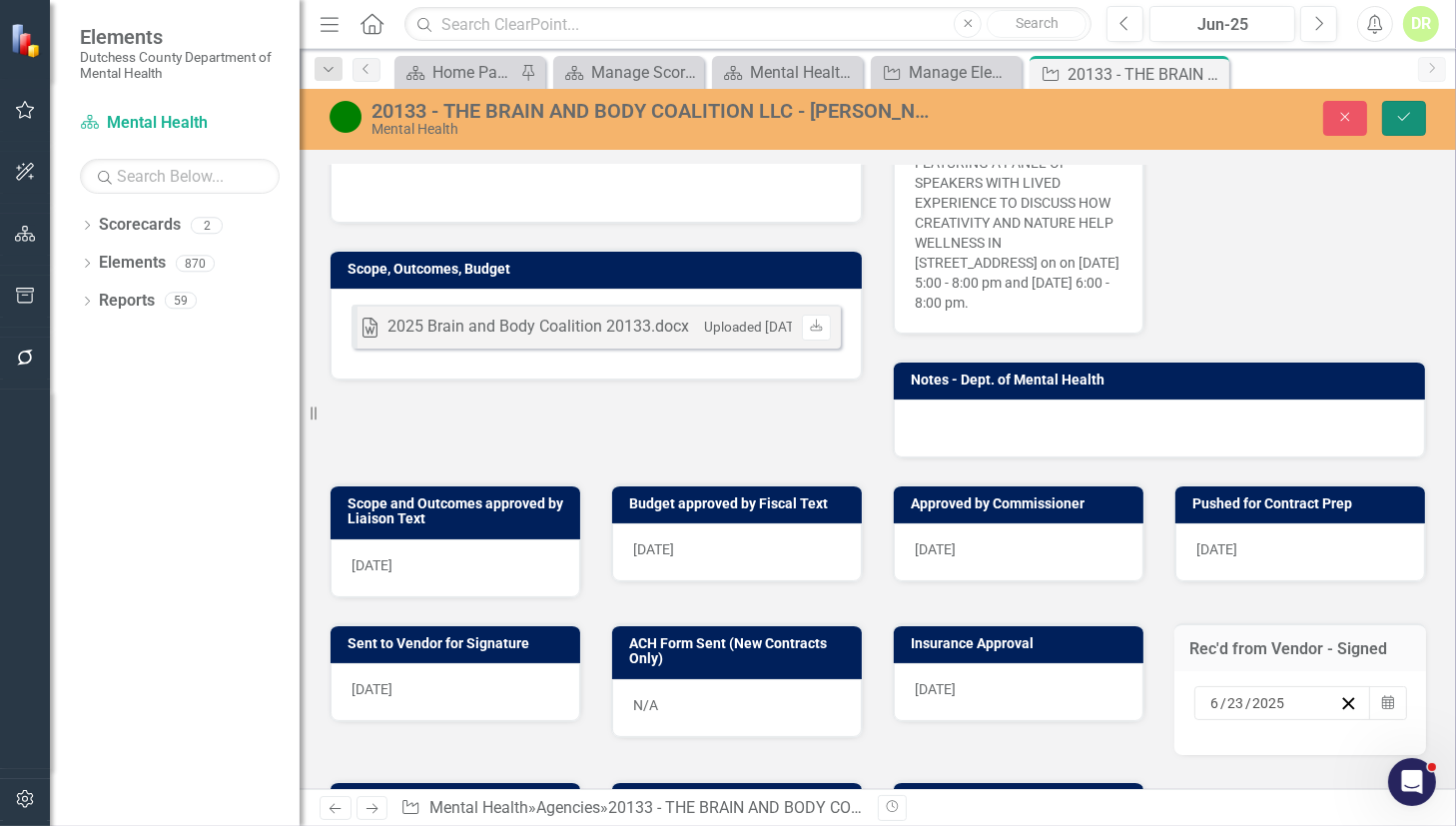 click on "Save" at bounding box center (1404, 118) 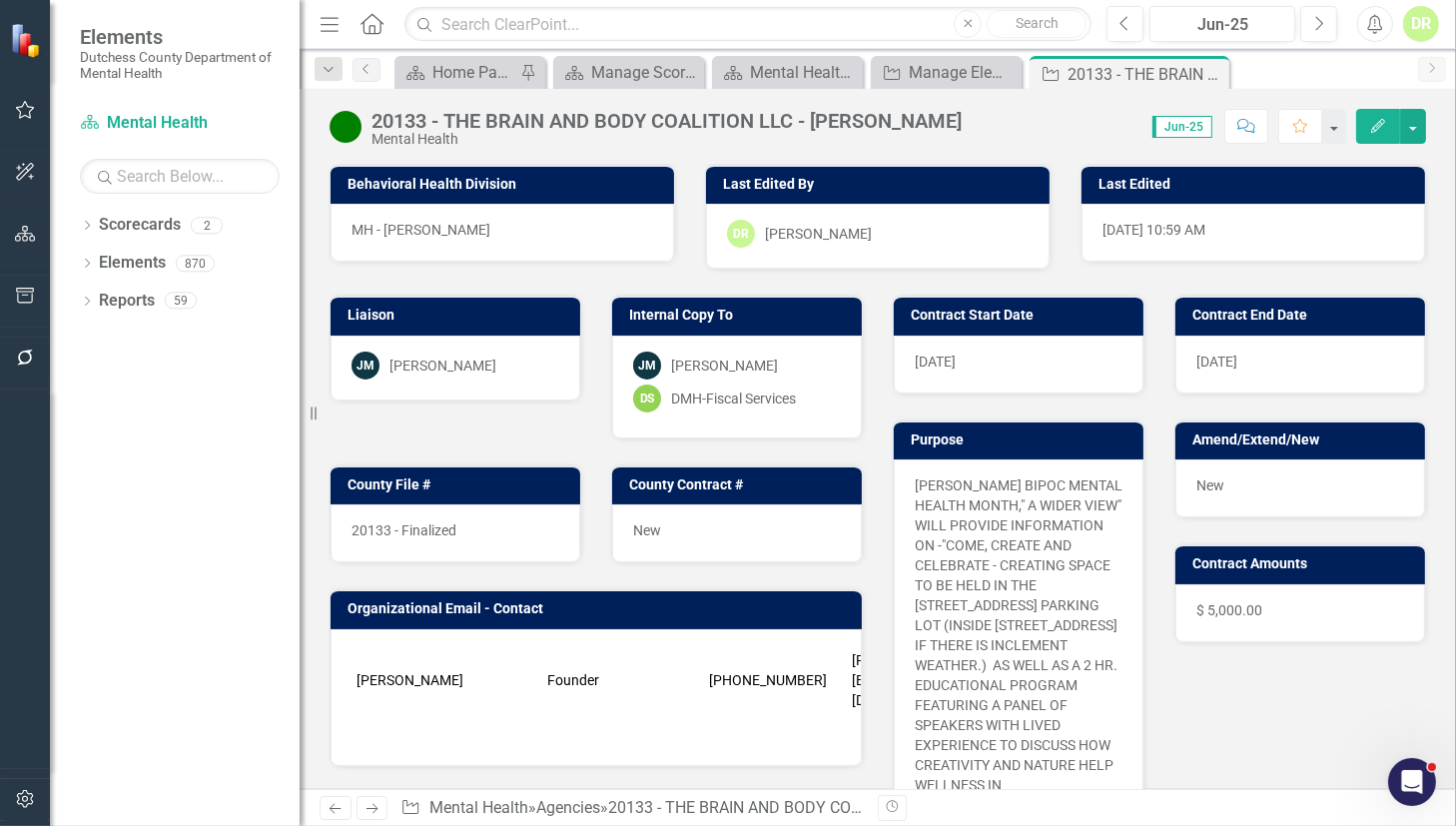 click on "New" at bounding box center [647, 530] 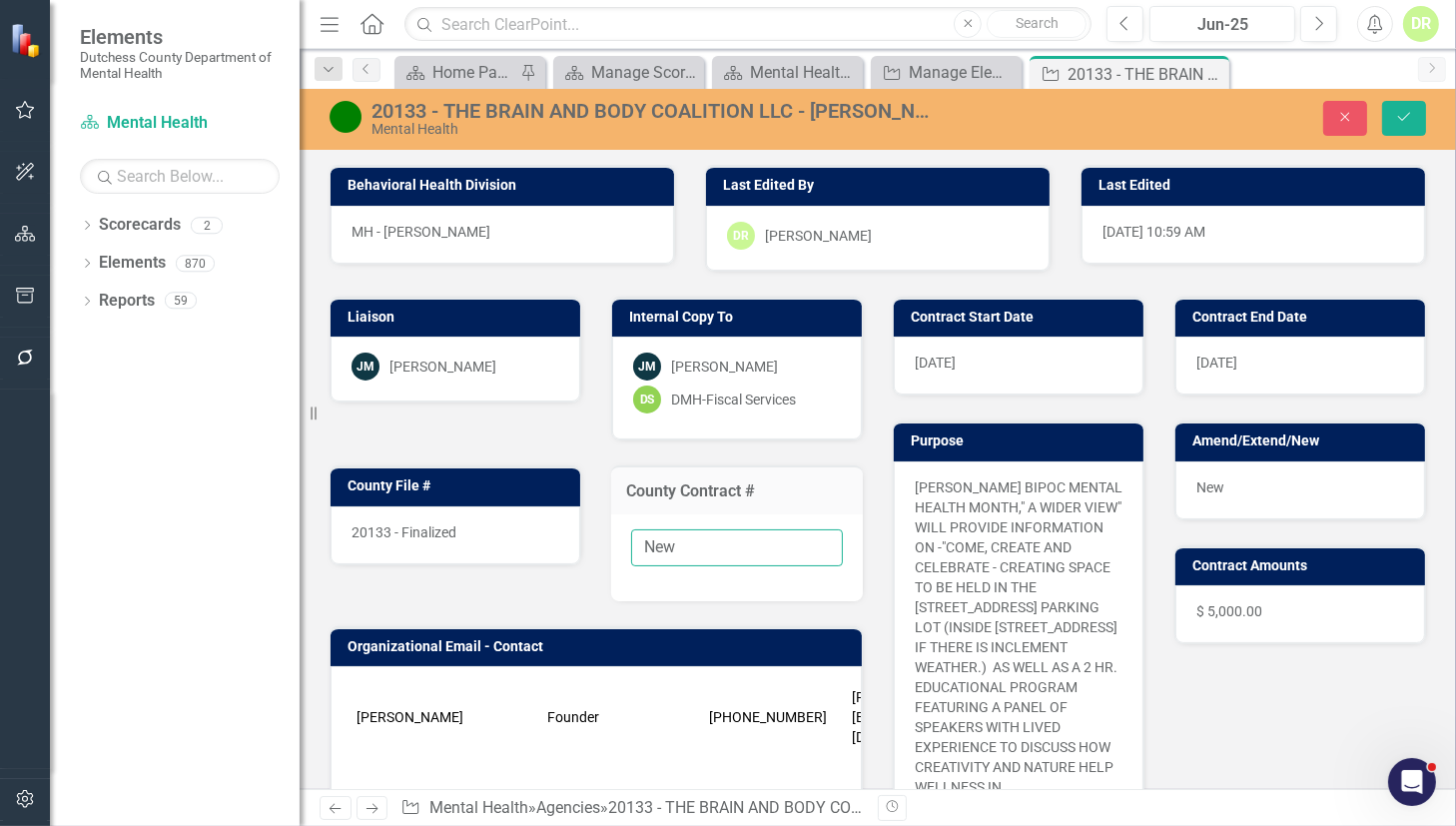 drag, startPoint x: 684, startPoint y: 547, endPoint x: 409, endPoint y: 548, distance: 275.00182 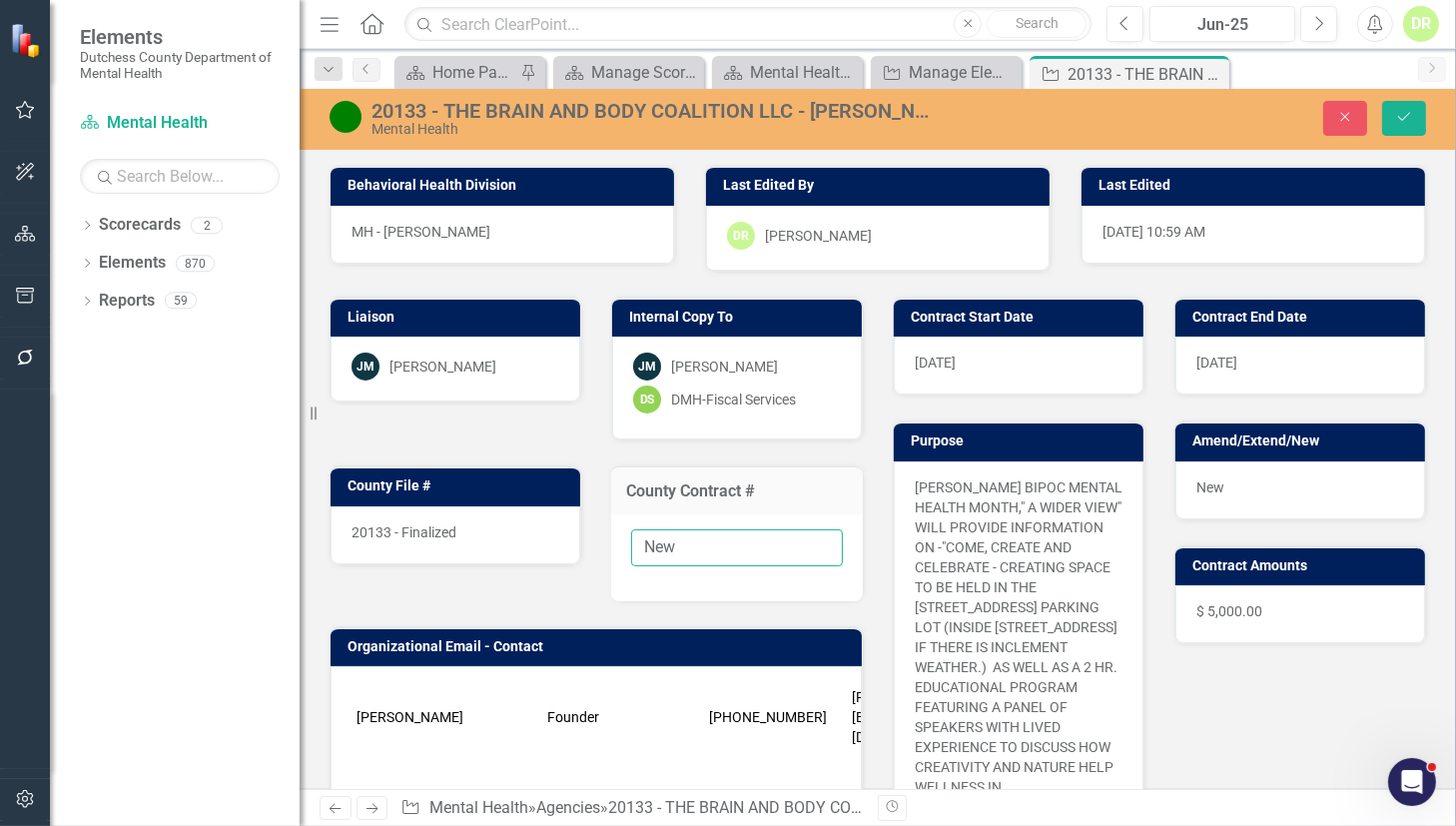 click on "Liaison JM [PERSON_NAME] Internal Copy To JM [PERSON_NAME] DS DMH-Fiscal Services County File # 20133 - Finalized County Contract # New Organizational  Email - Contact
[PERSON_NAME]
Founder
[PHONE_NUMBER]
[PERSON_NAME][EMAIL_ADDRESS][DOMAIN_NAME]
Scope, Outcomes, Budget Word 2025 Brain and Body Coalition 20133.docx Uploaded   [DATE] 2:25 PM Download" at bounding box center (596, 616) 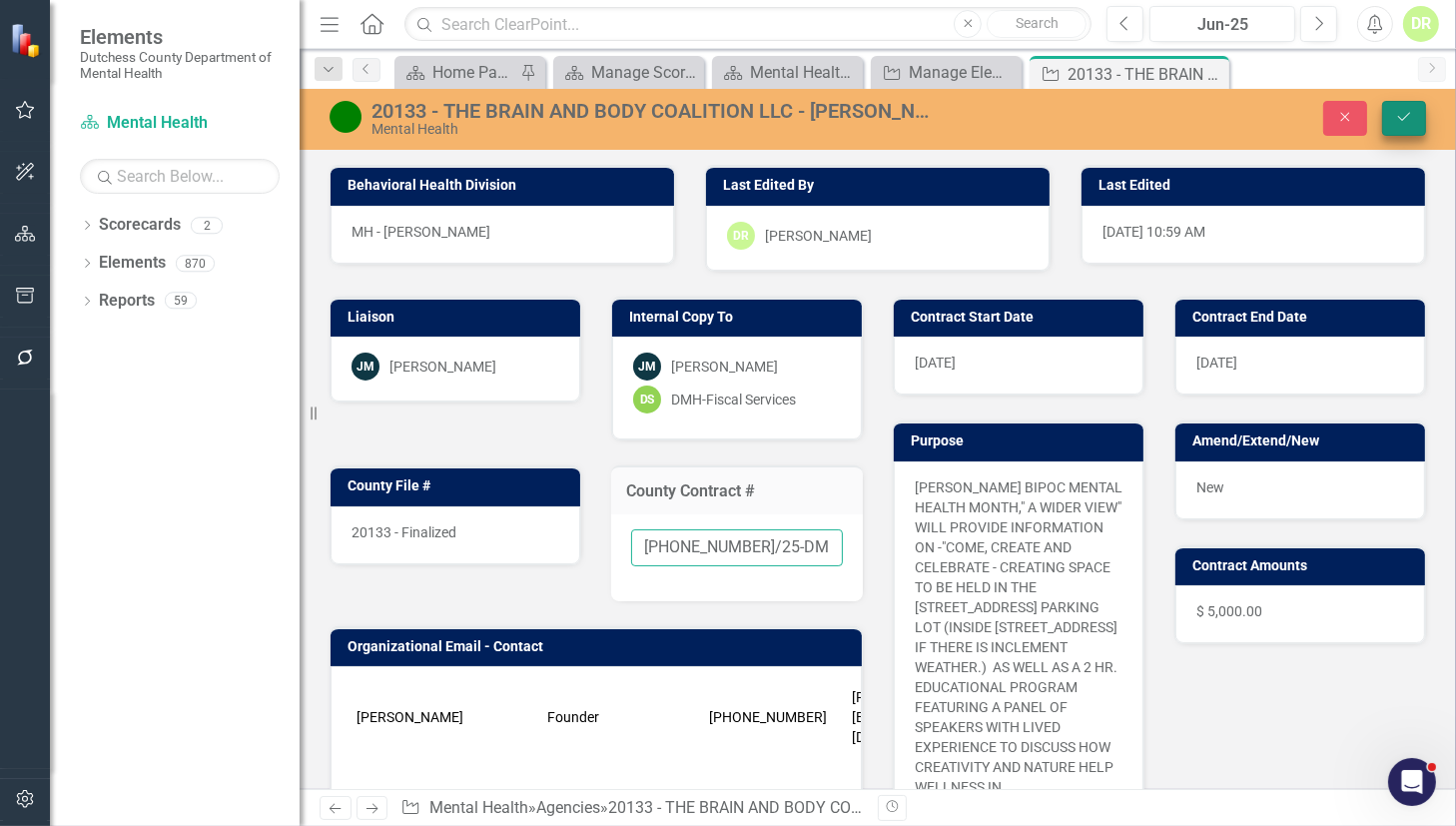type on "[PHONE_NUMBER]/25-DMH" 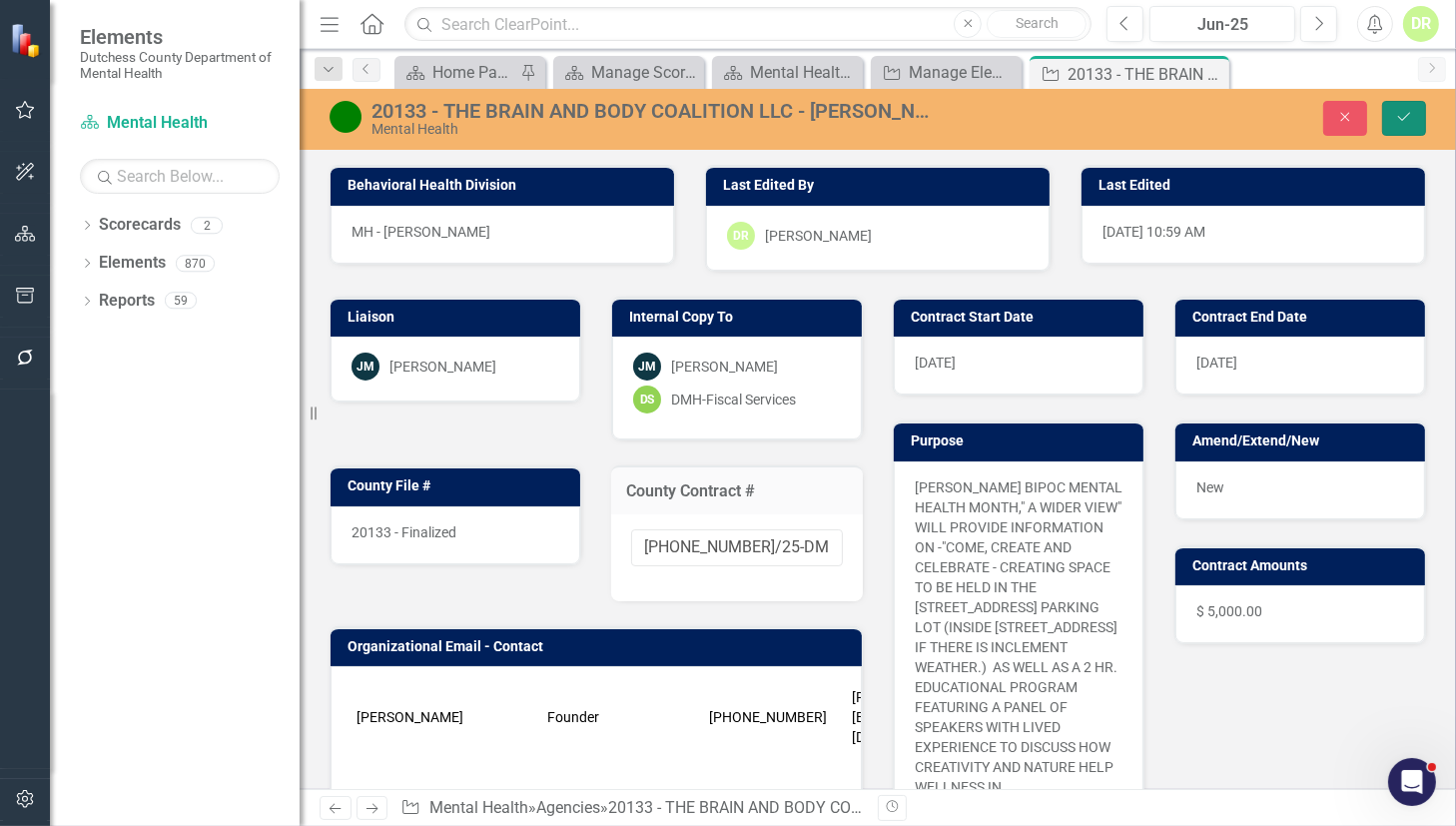click on "Save" 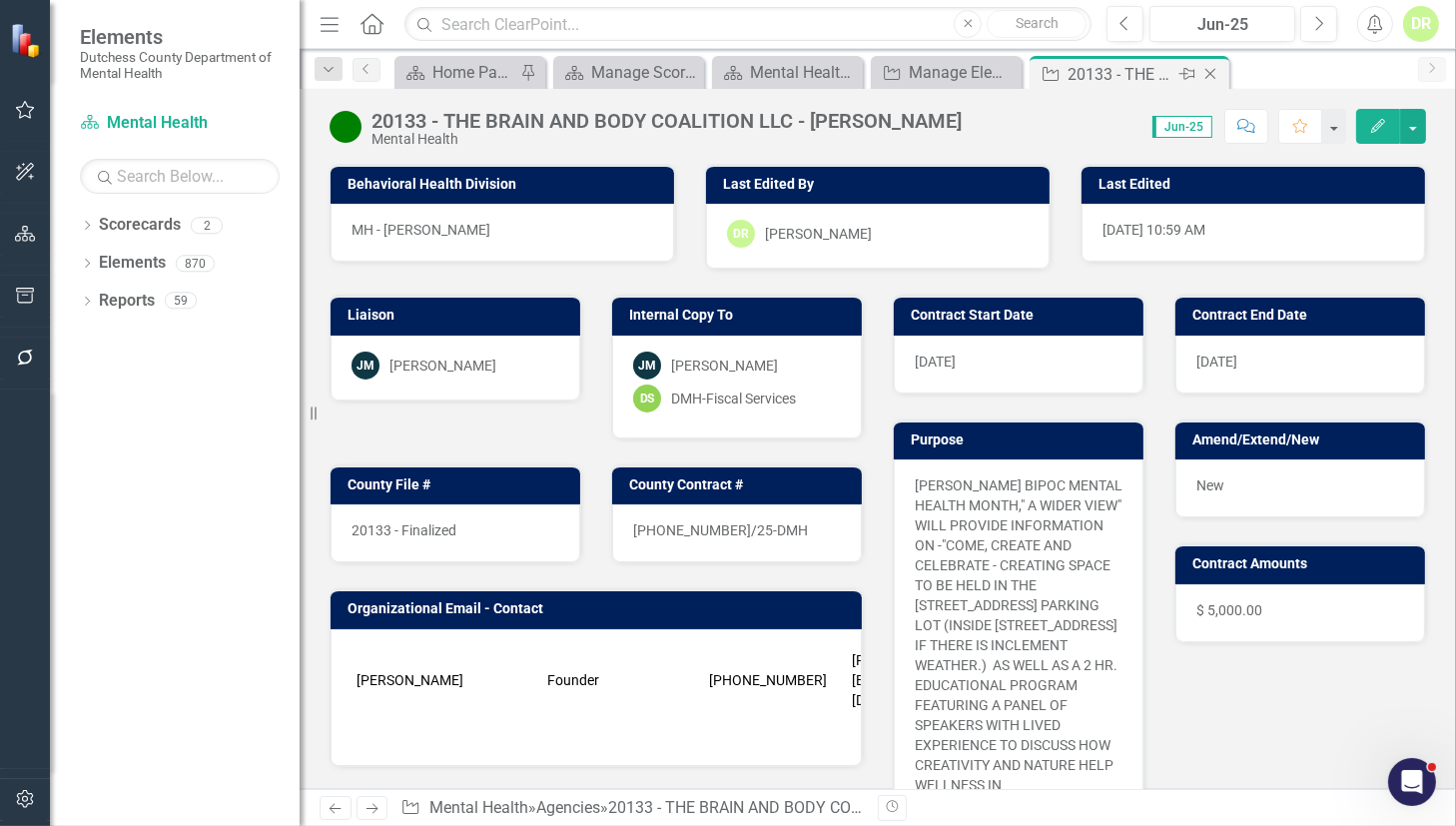 click on "Close" 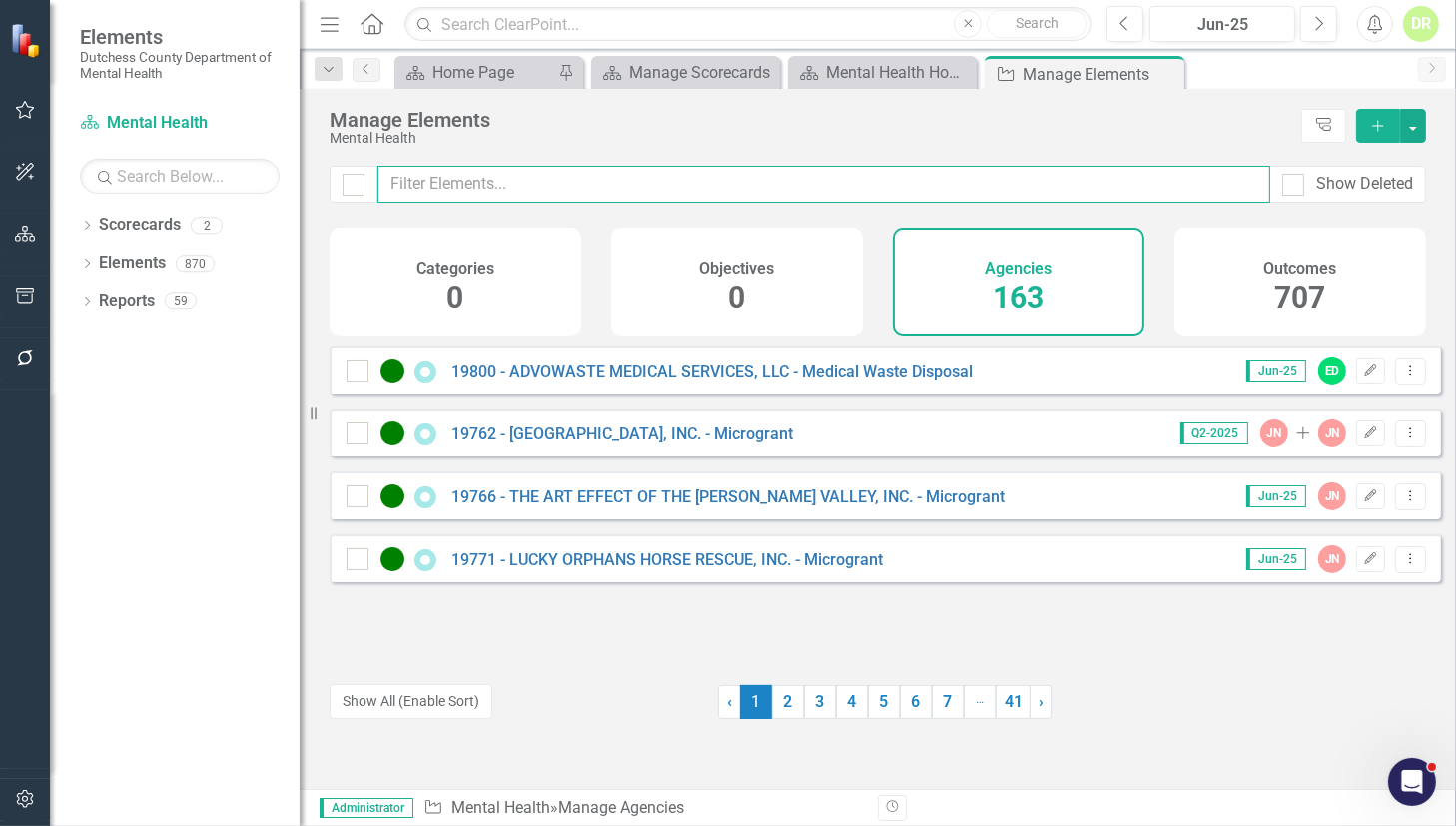 click at bounding box center (824, 184) 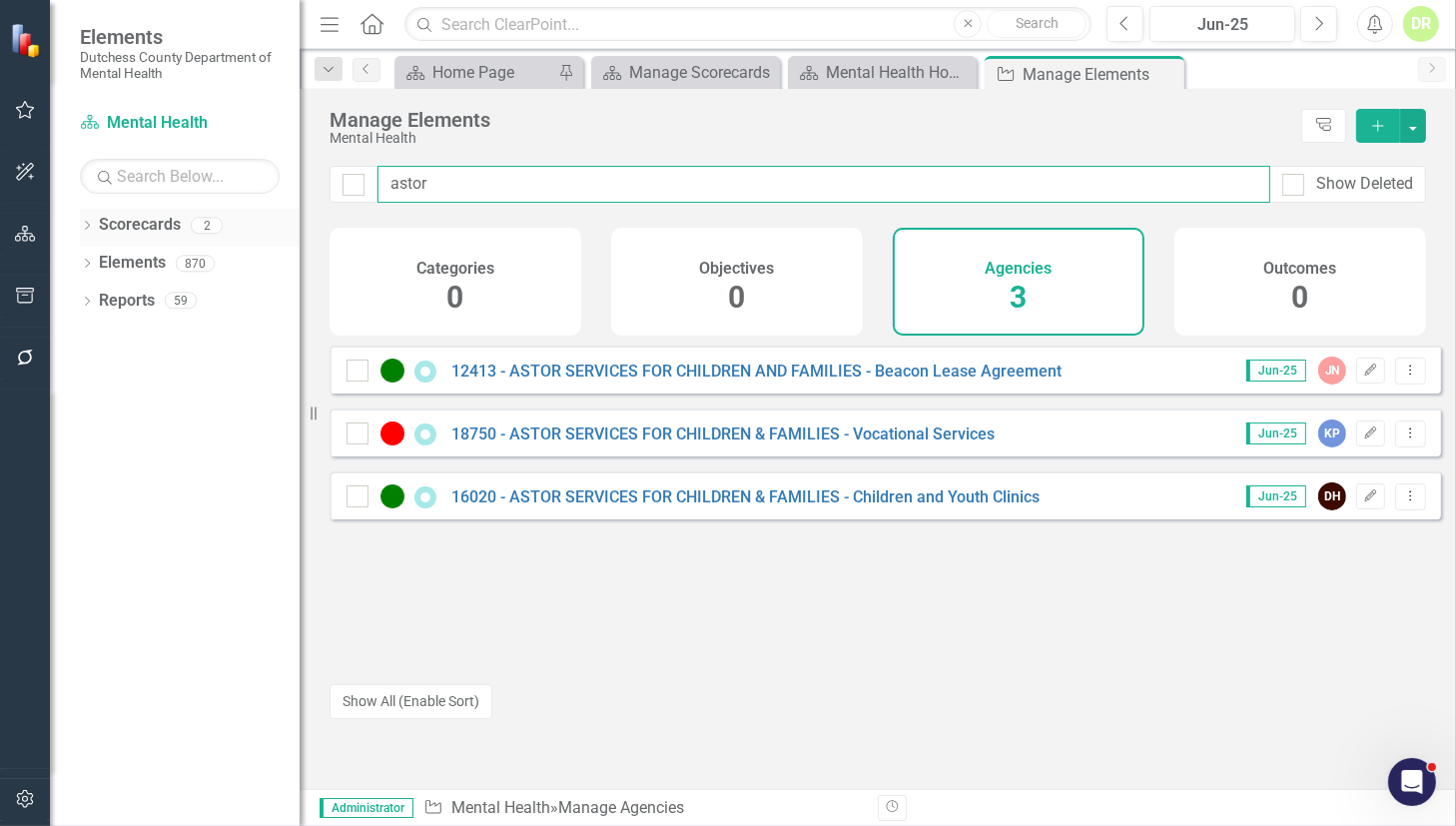 drag, startPoint x: 477, startPoint y: 196, endPoint x: 208, endPoint y: 221, distance: 270.15921 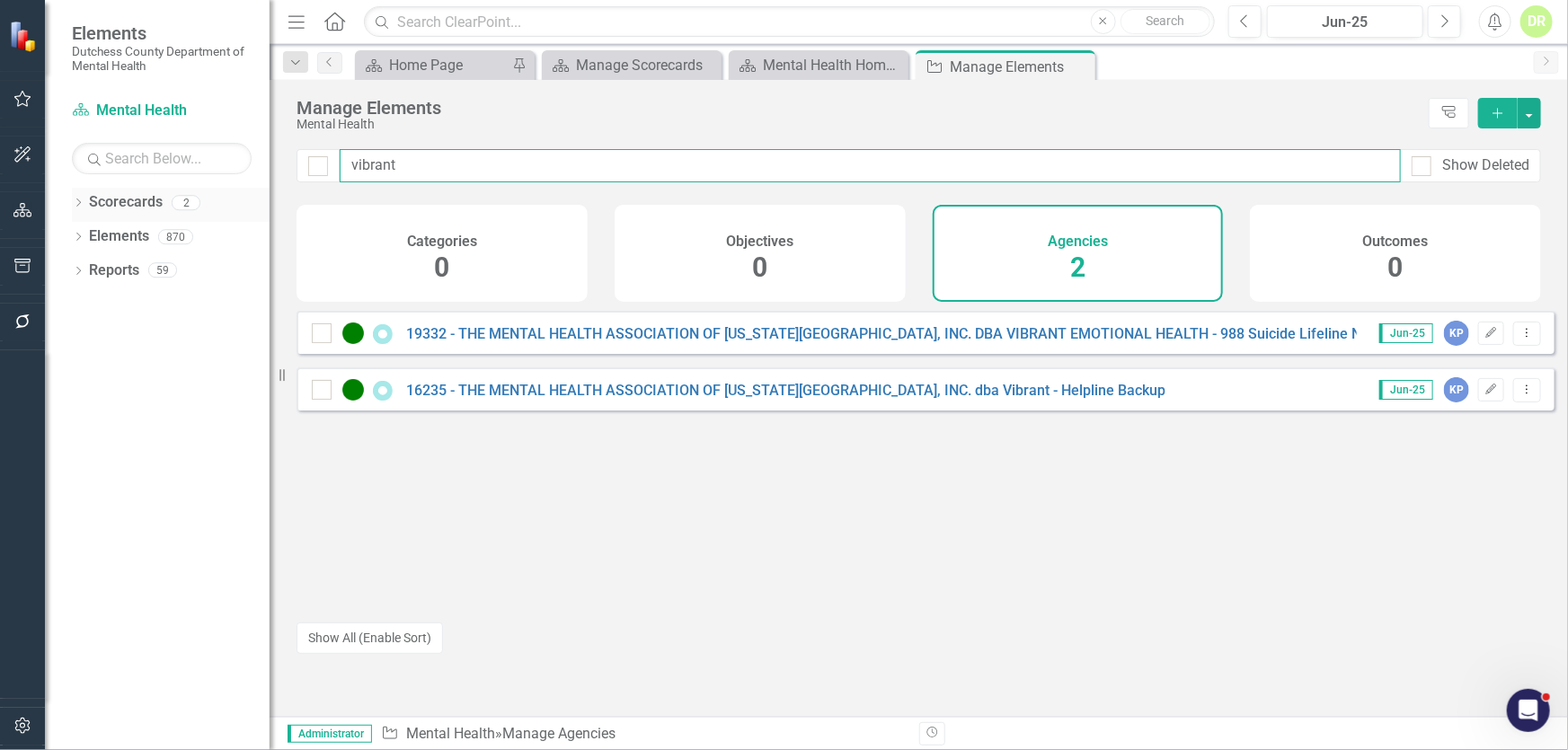 drag, startPoint x: 462, startPoint y: 162, endPoint x: 199, endPoint y: 197, distance: 265.31868 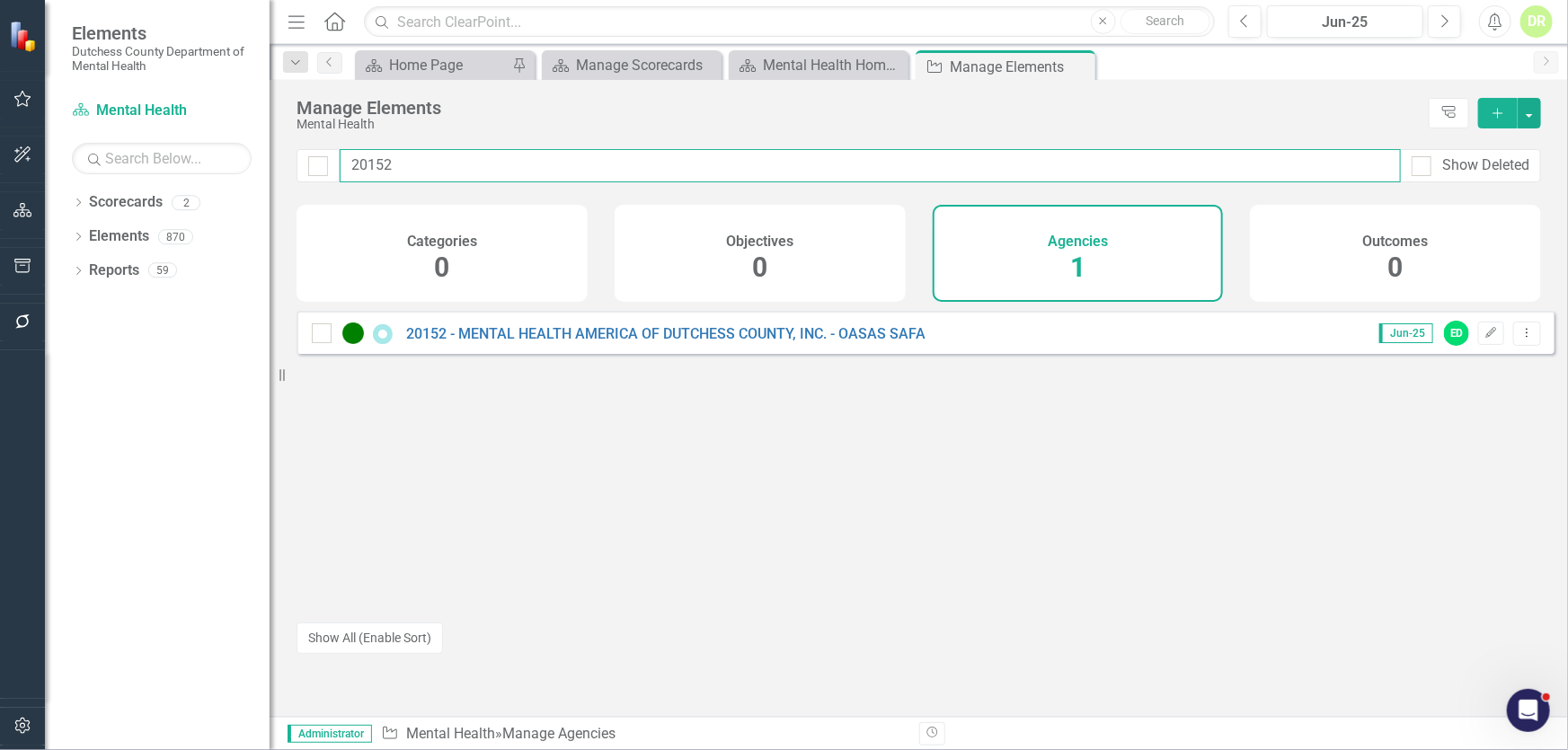 type on "20152" 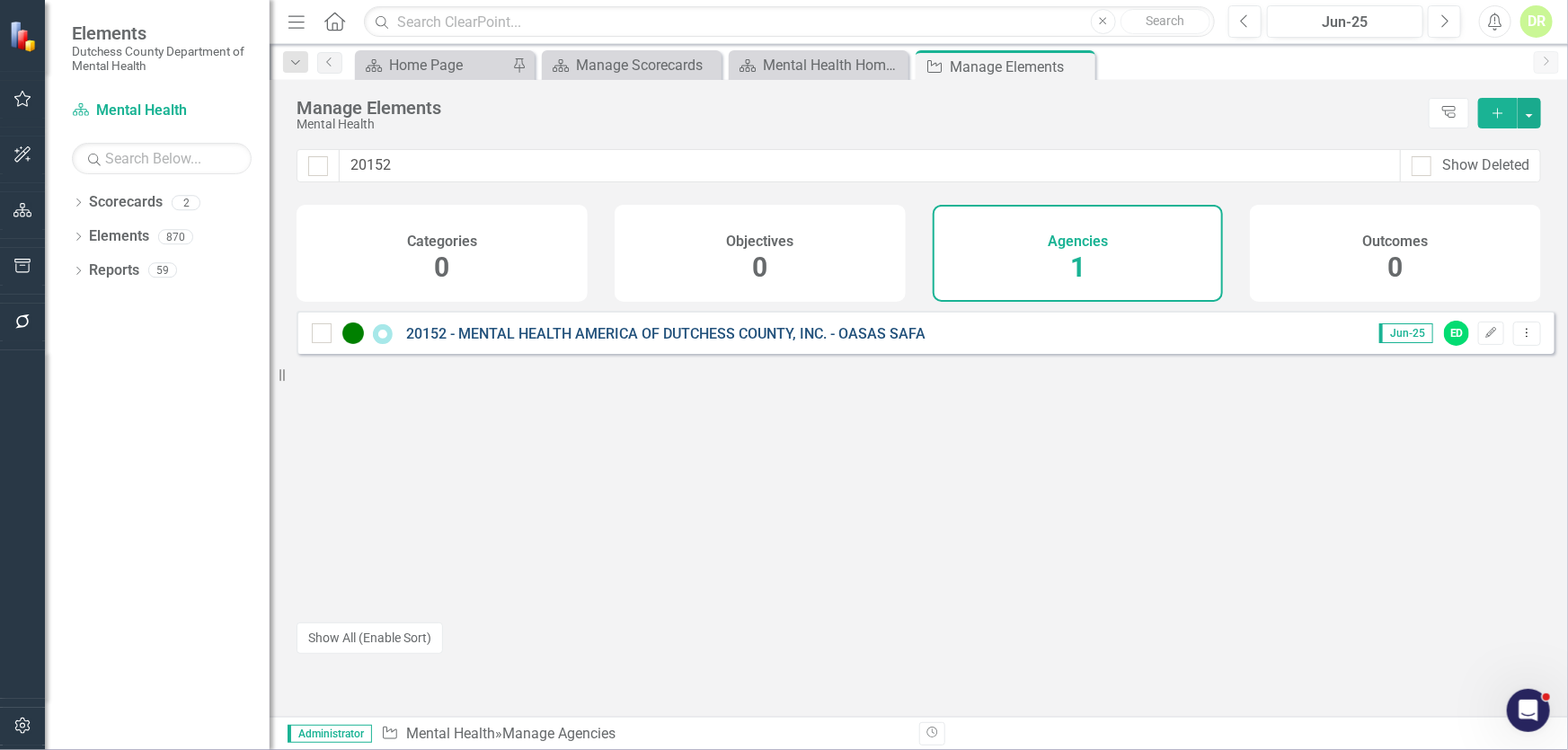 click on "20152 - MENTAL HEALTH AMERICA OF DUTCHESS COUNTY, INC. - OASAS SAFA" at bounding box center [666, 333] 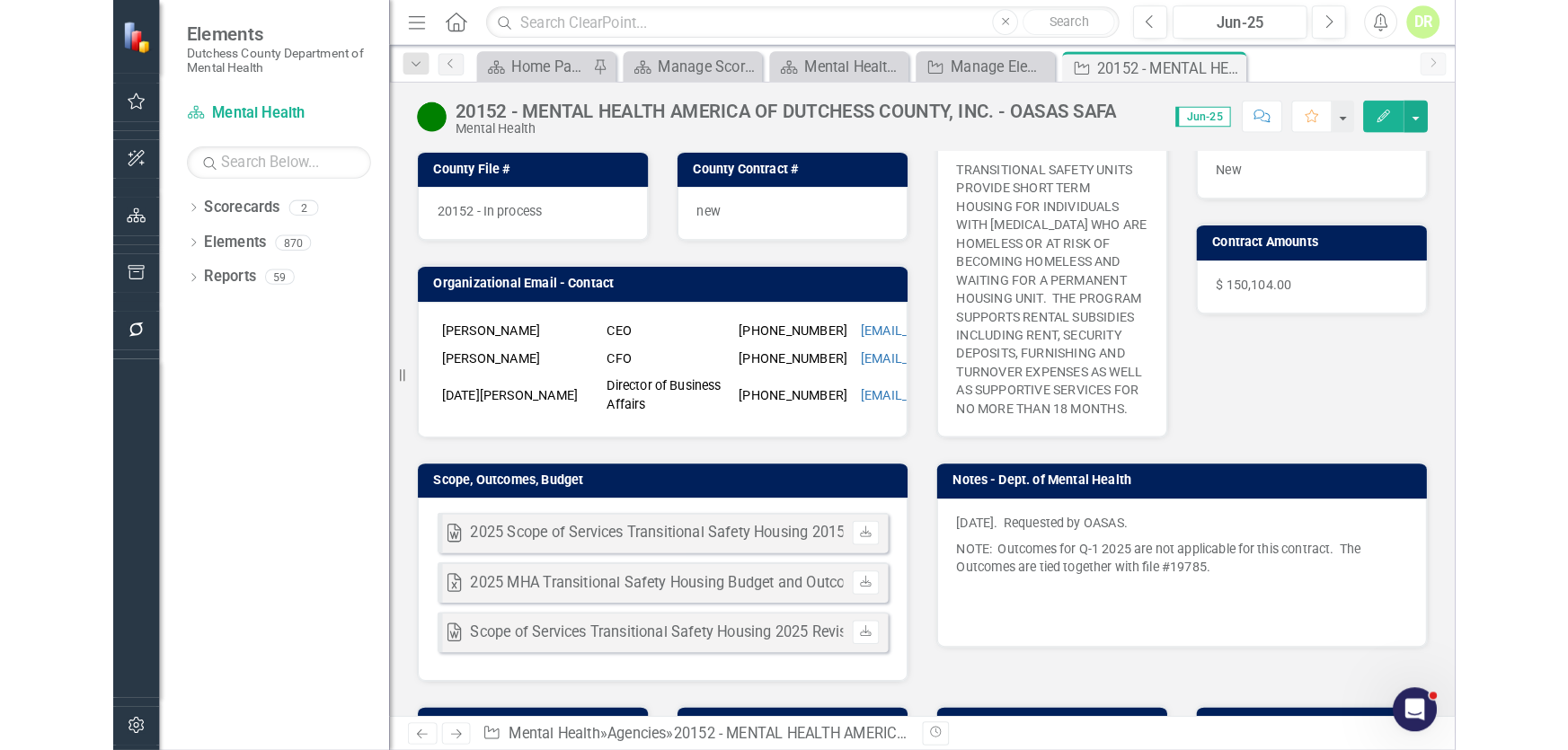 scroll, scrollTop: 0, scrollLeft: 0, axis: both 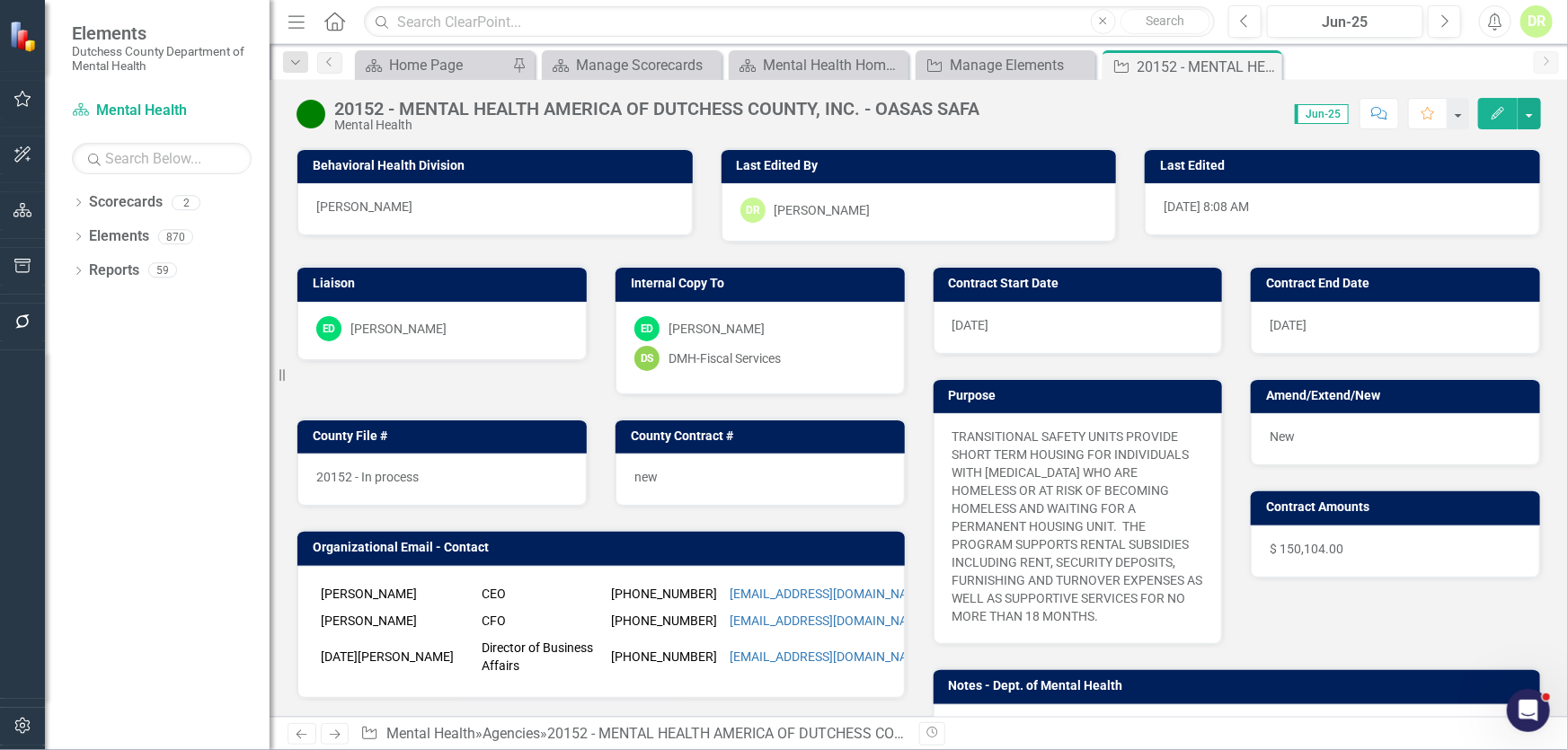 click on "20152 - In process" at bounding box center (442, 480) 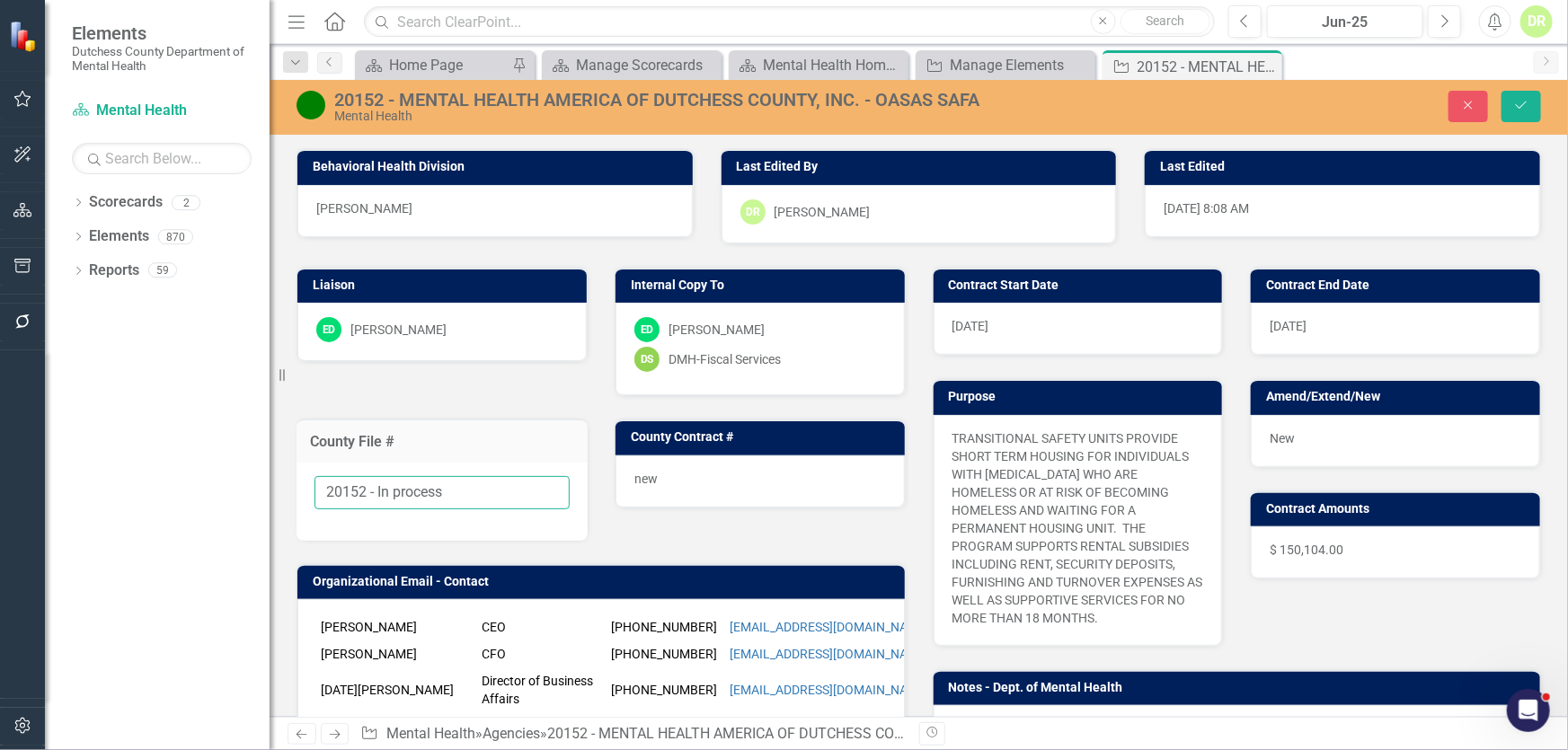 drag, startPoint x: 463, startPoint y: 498, endPoint x: 377, endPoint y: 491, distance: 86.284413 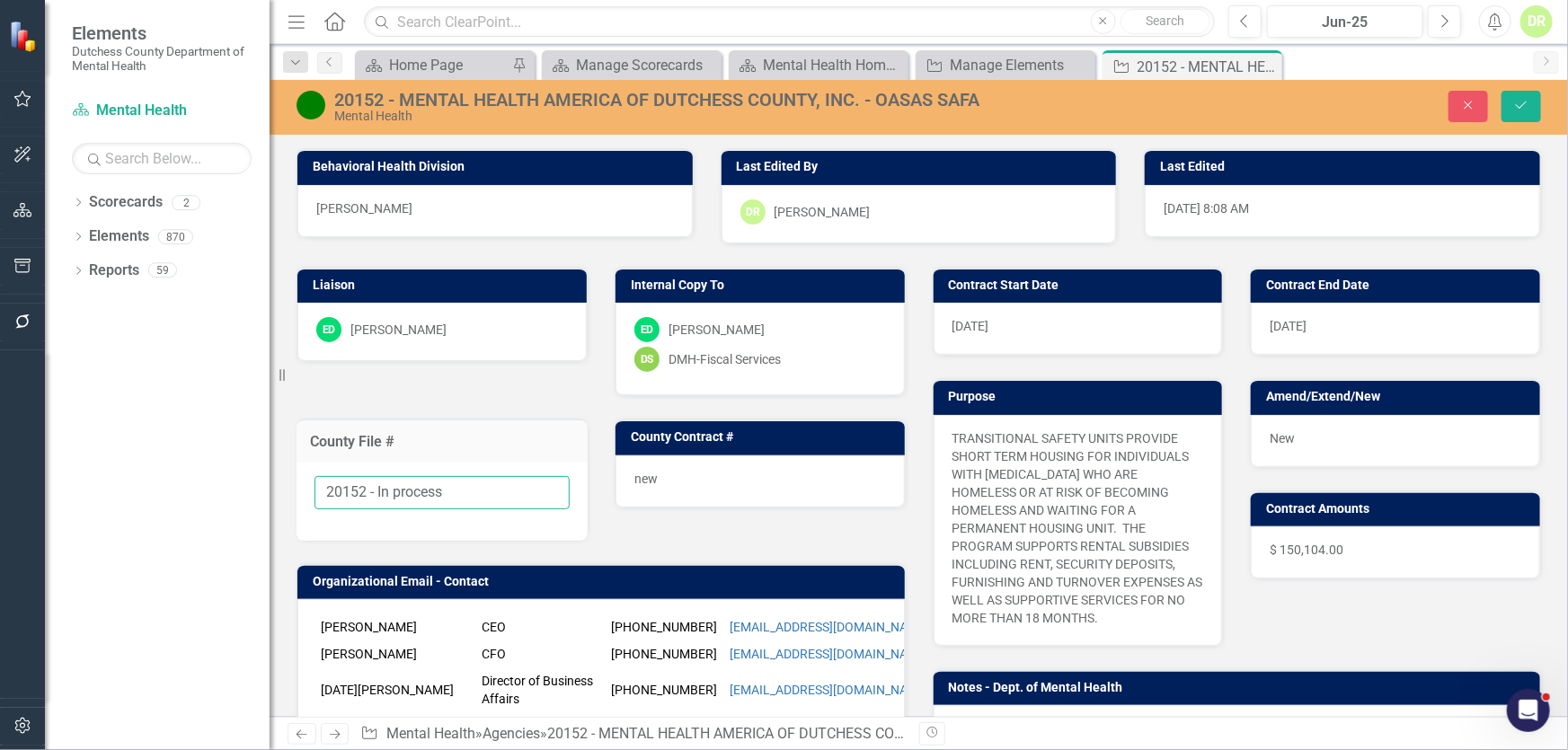 click on "20152 - In process" at bounding box center (442, 492) 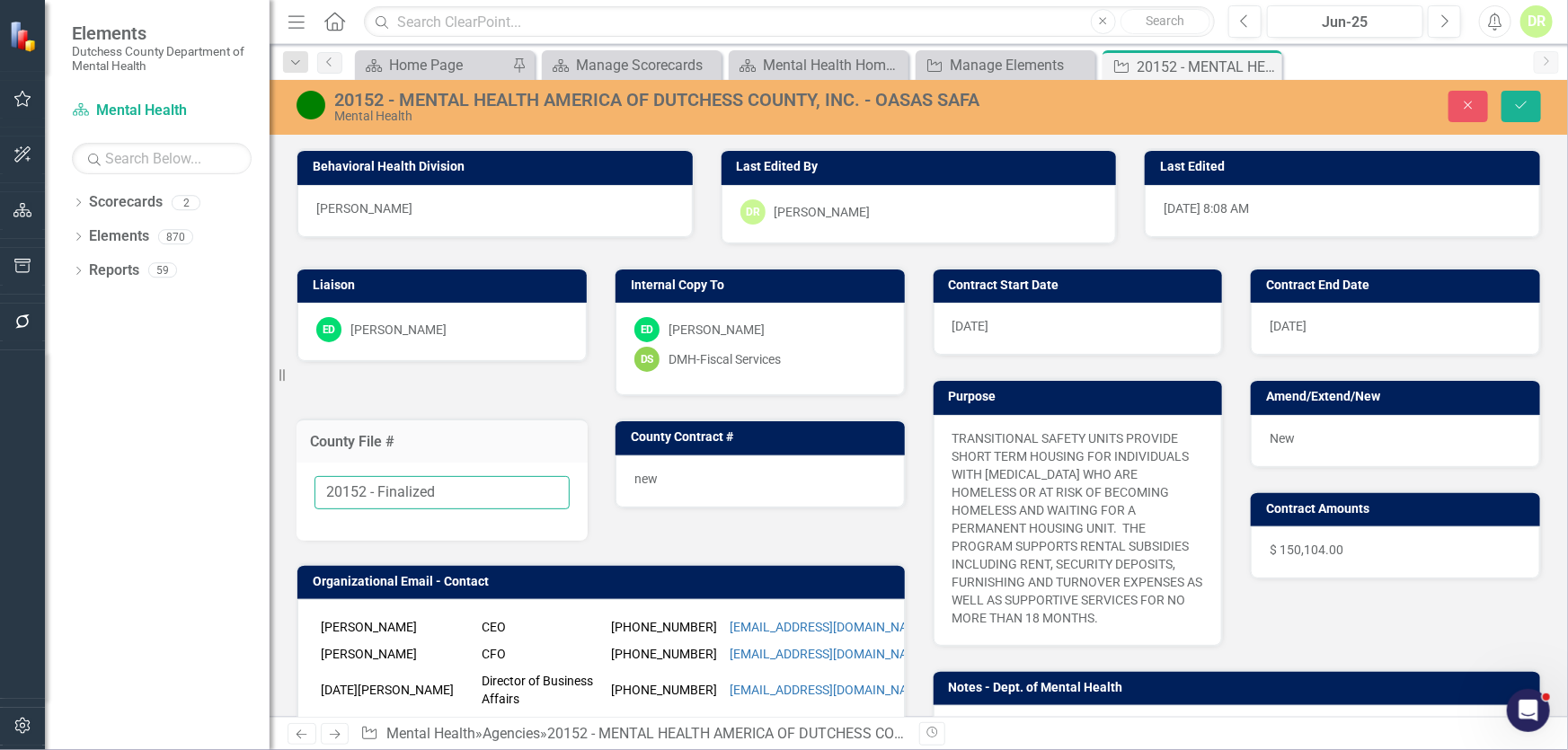 type on "20152 - Finalized" 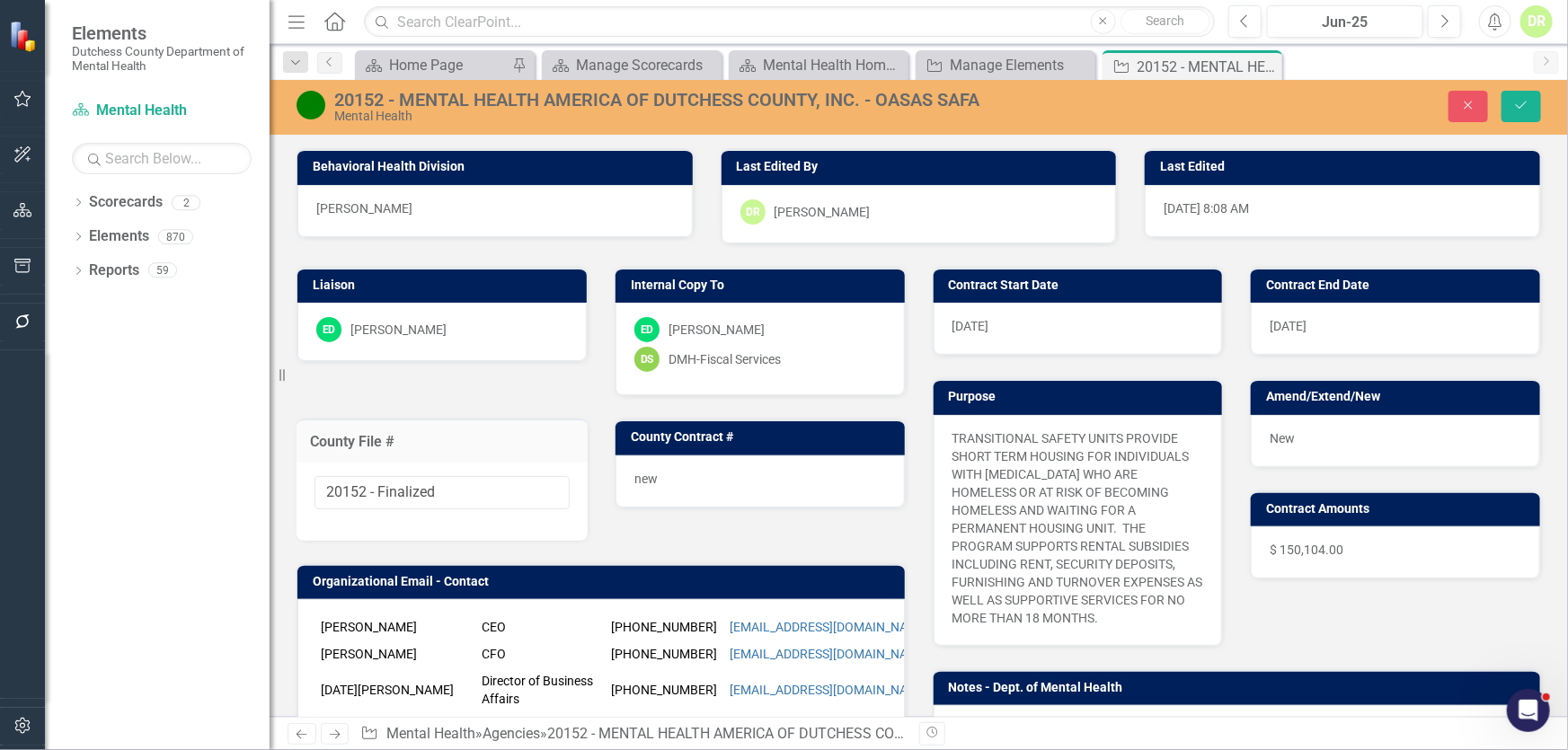 click on "new" at bounding box center (760, 481) 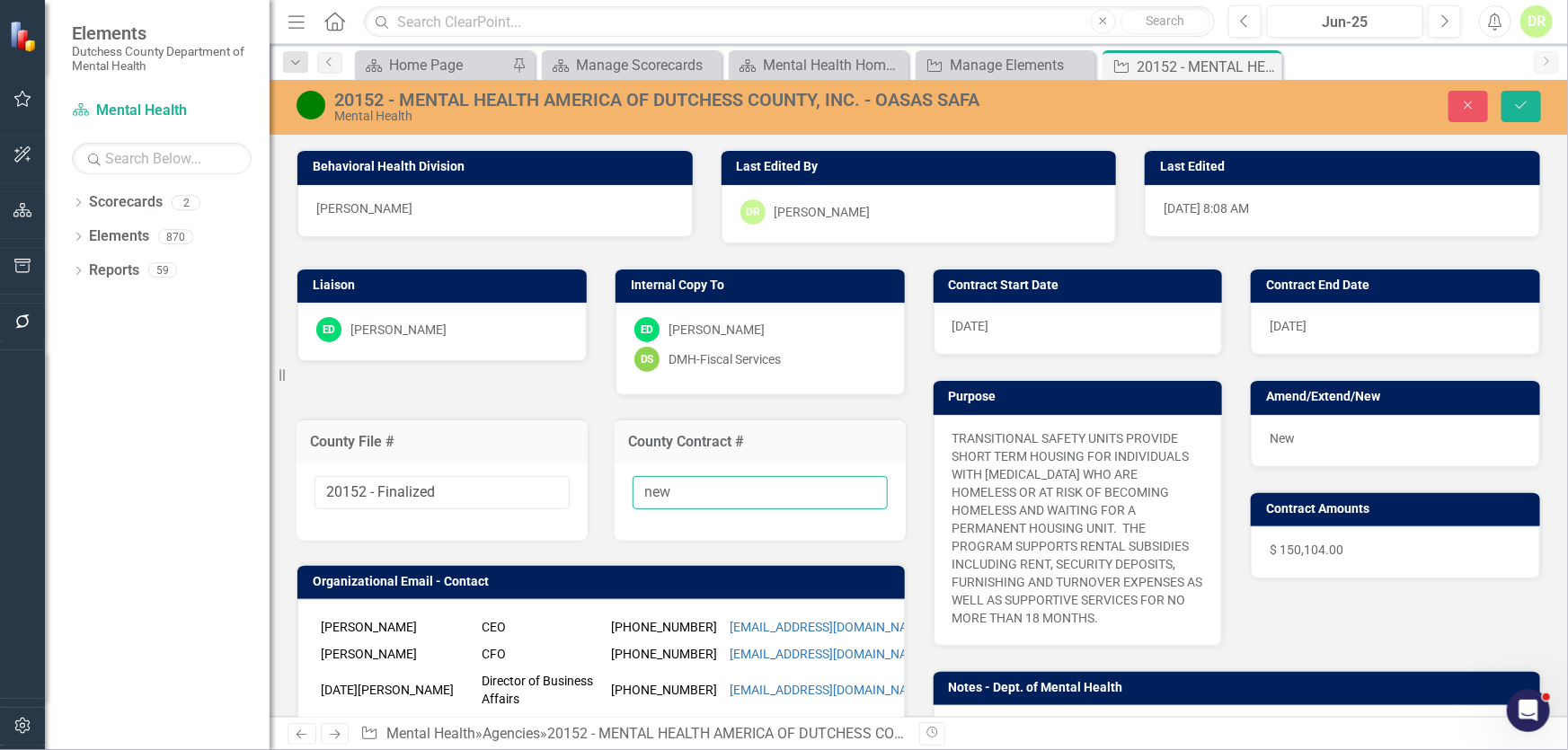 drag, startPoint x: 683, startPoint y: 494, endPoint x: 370, endPoint y: 511, distance: 313.46132 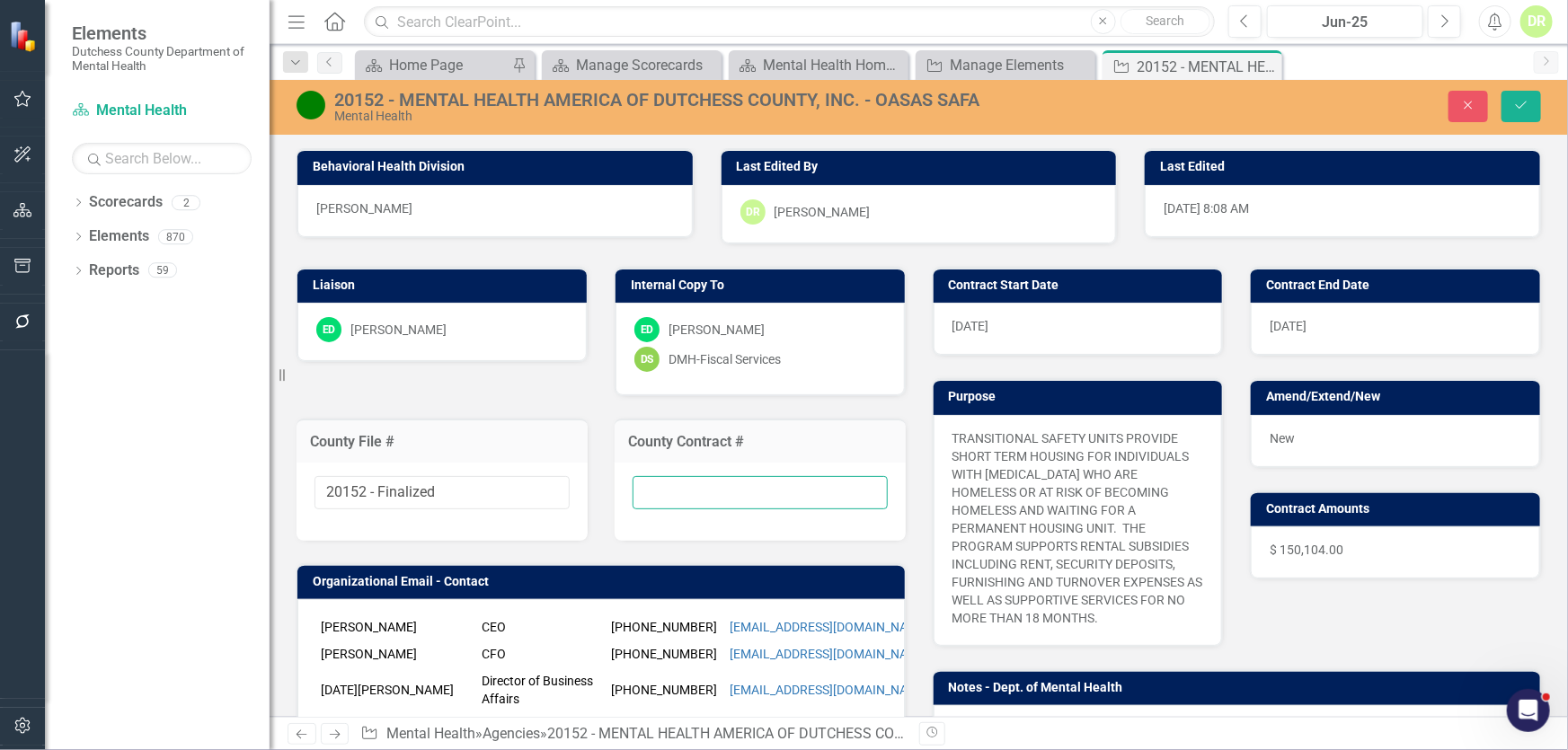 click at bounding box center (760, 492) 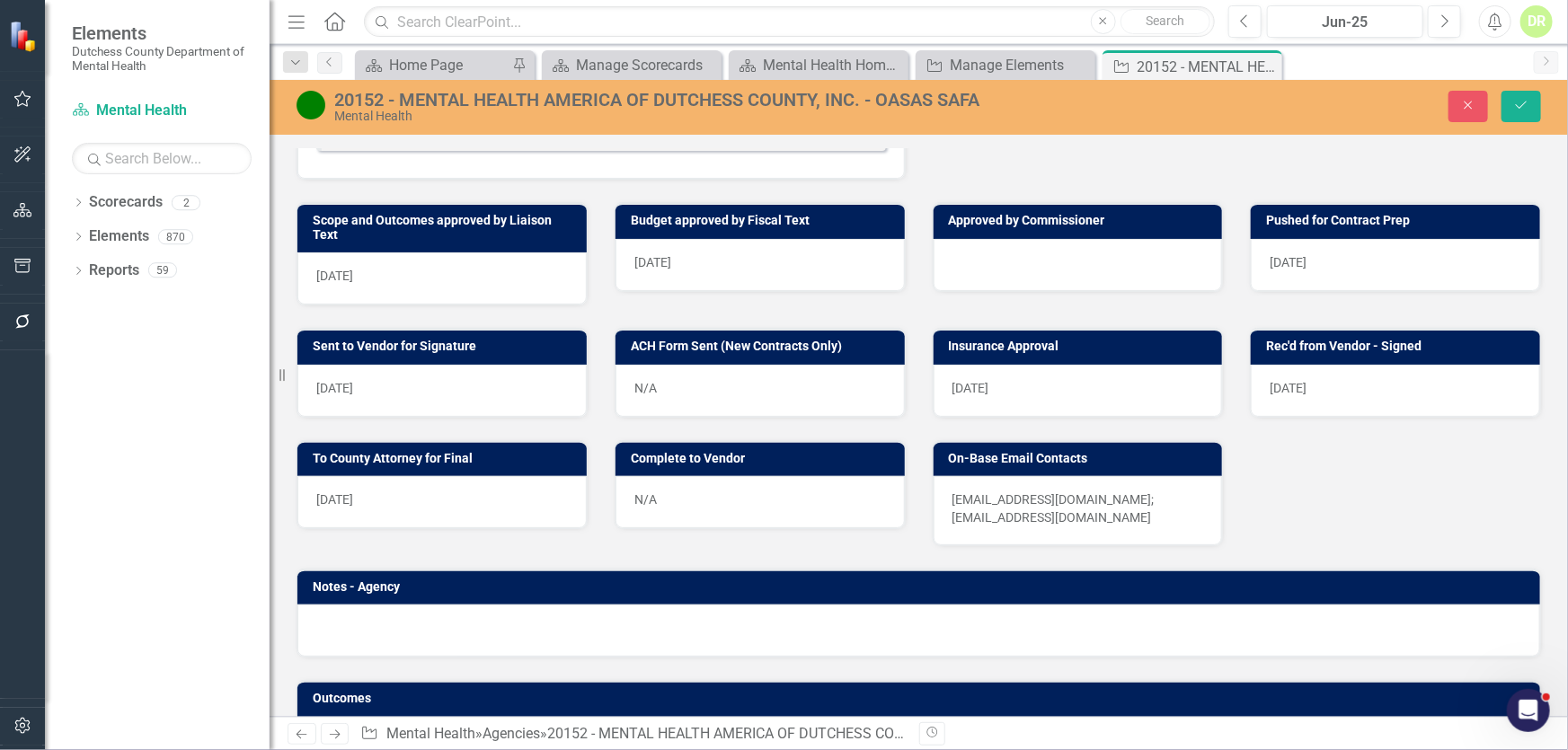 scroll, scrollTop: 816, scrollLeft: 0, axis: vertical 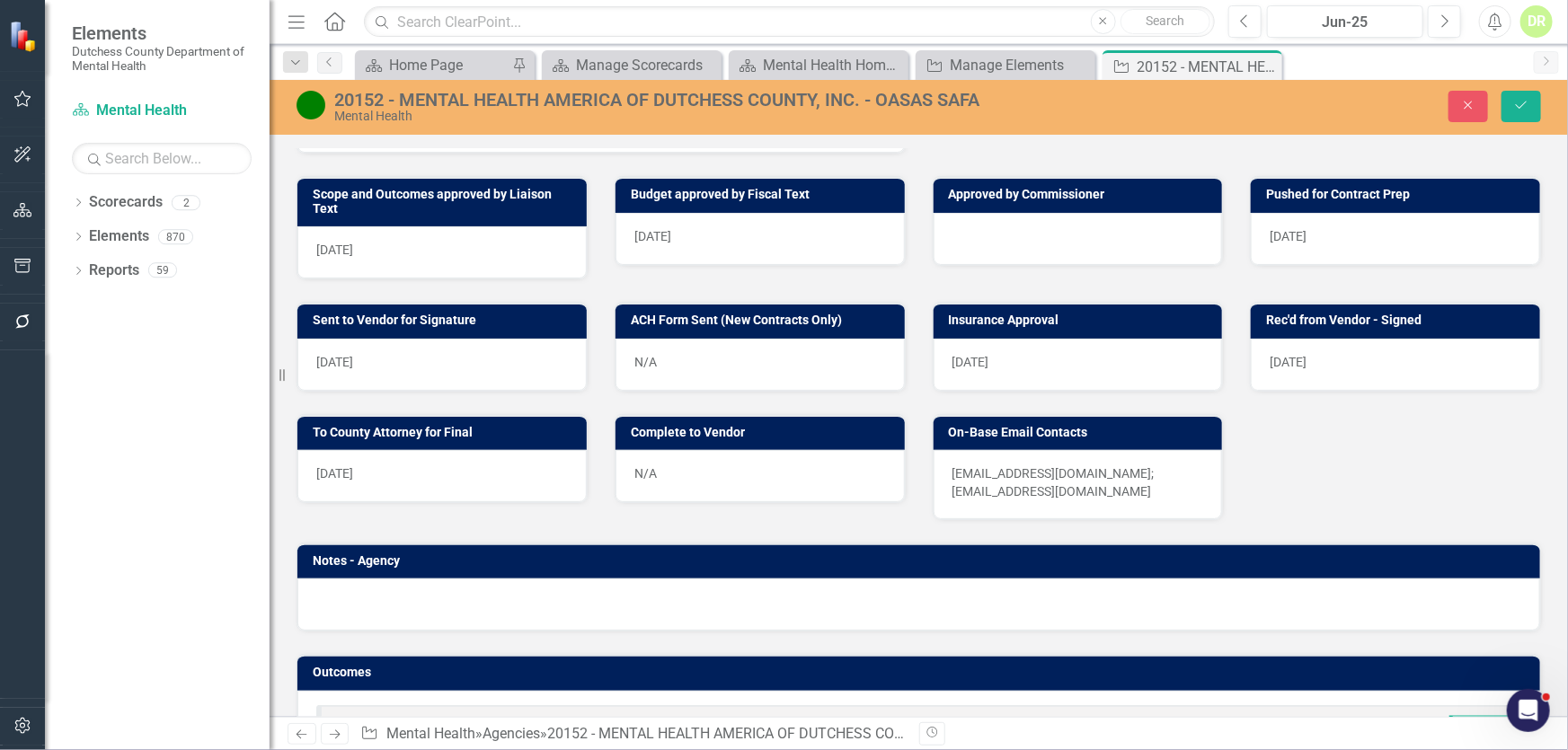 type on "[PHONE_NUMBER]/25-DMH" 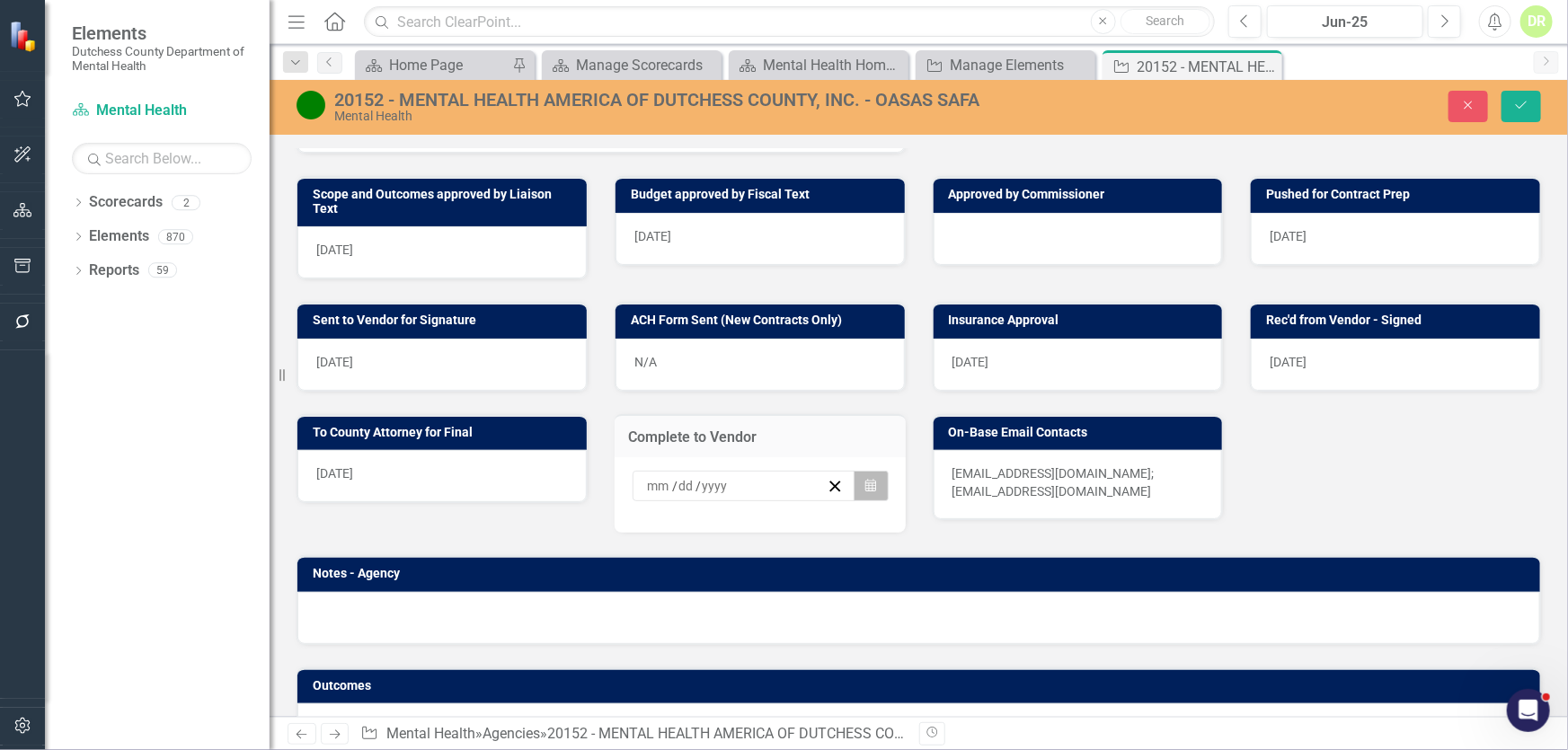 click on "Calendar" 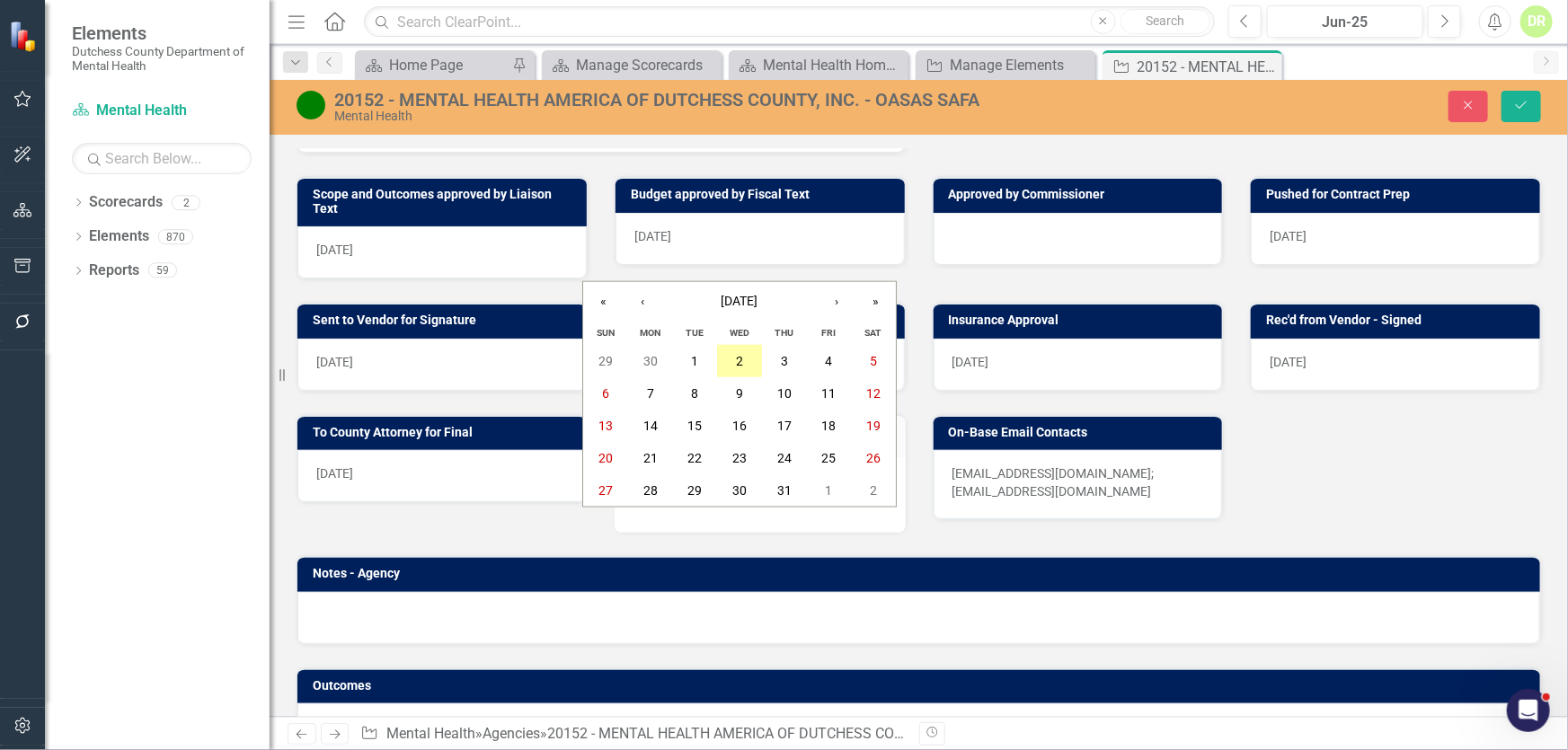 click on "2" at bounding box center (740, 361) 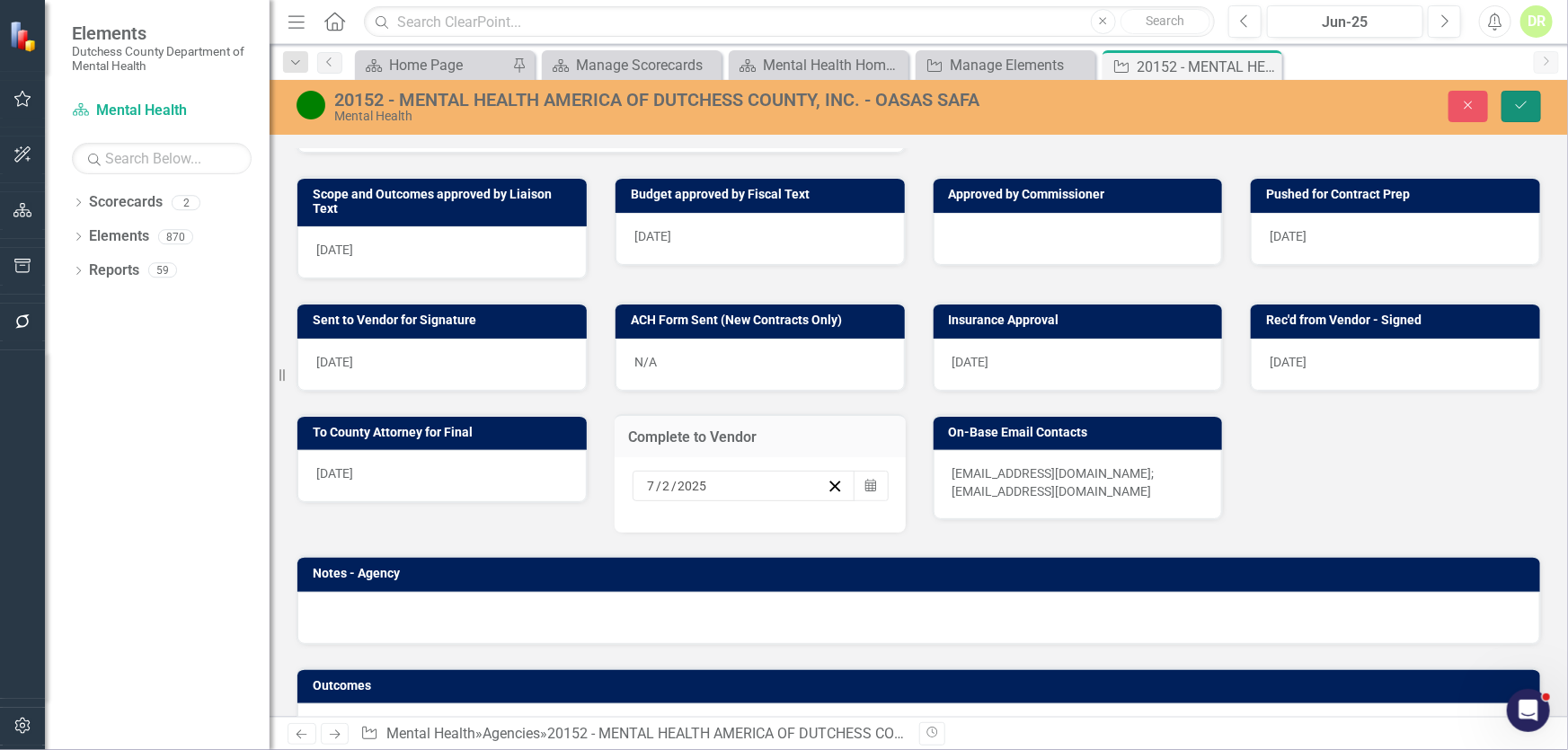 click 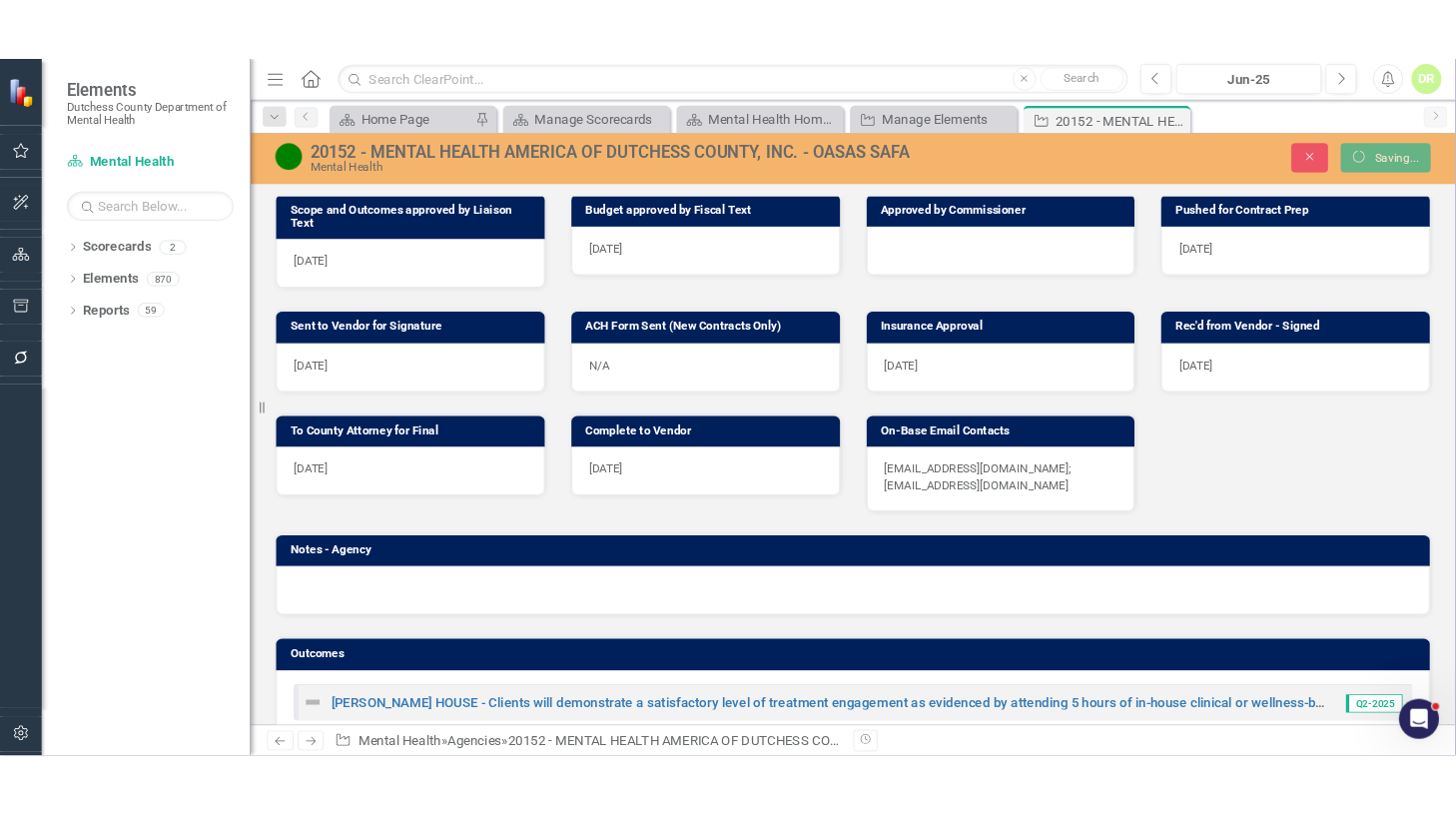 scroll, scrollTop: 871, scrollLeft: 0, axis: vertical 